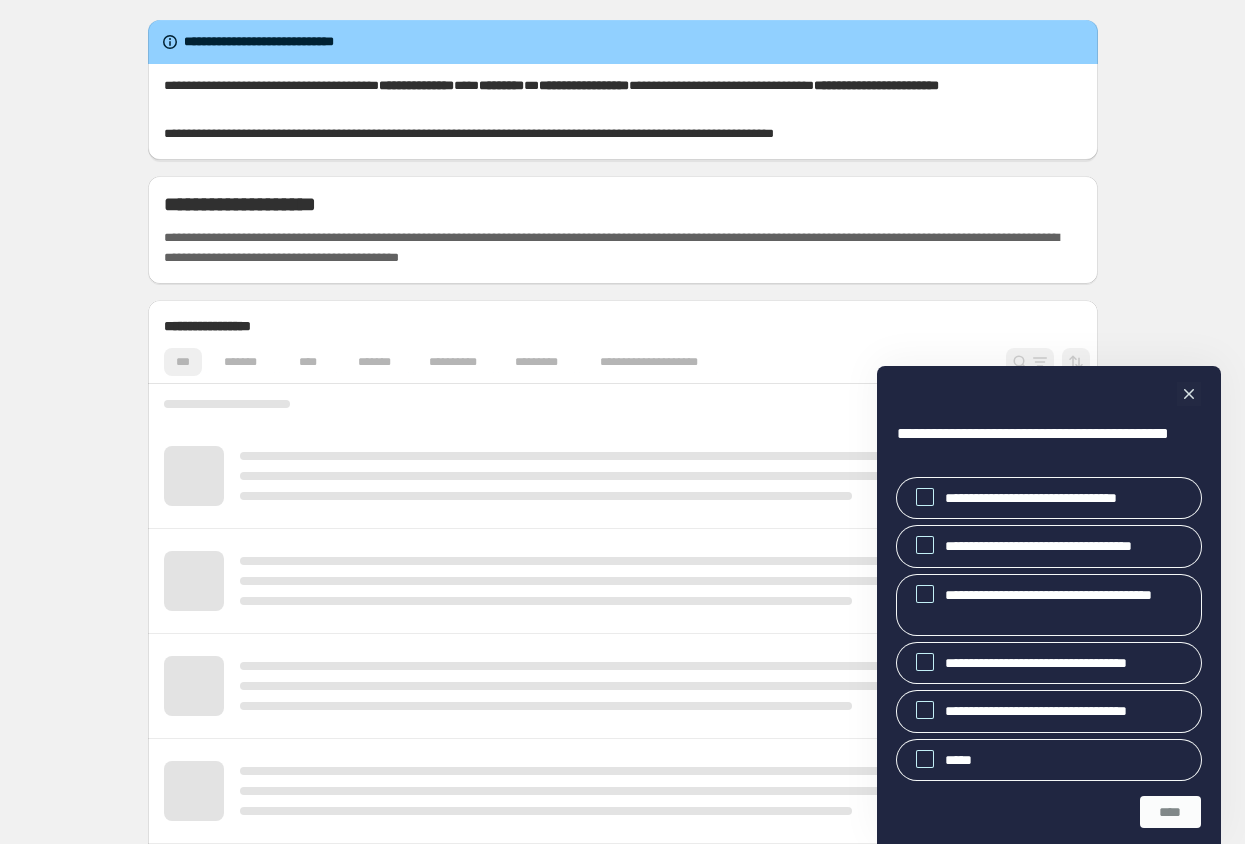 scroll, scrollTop: 0, scrollLeft: 0, axis: both 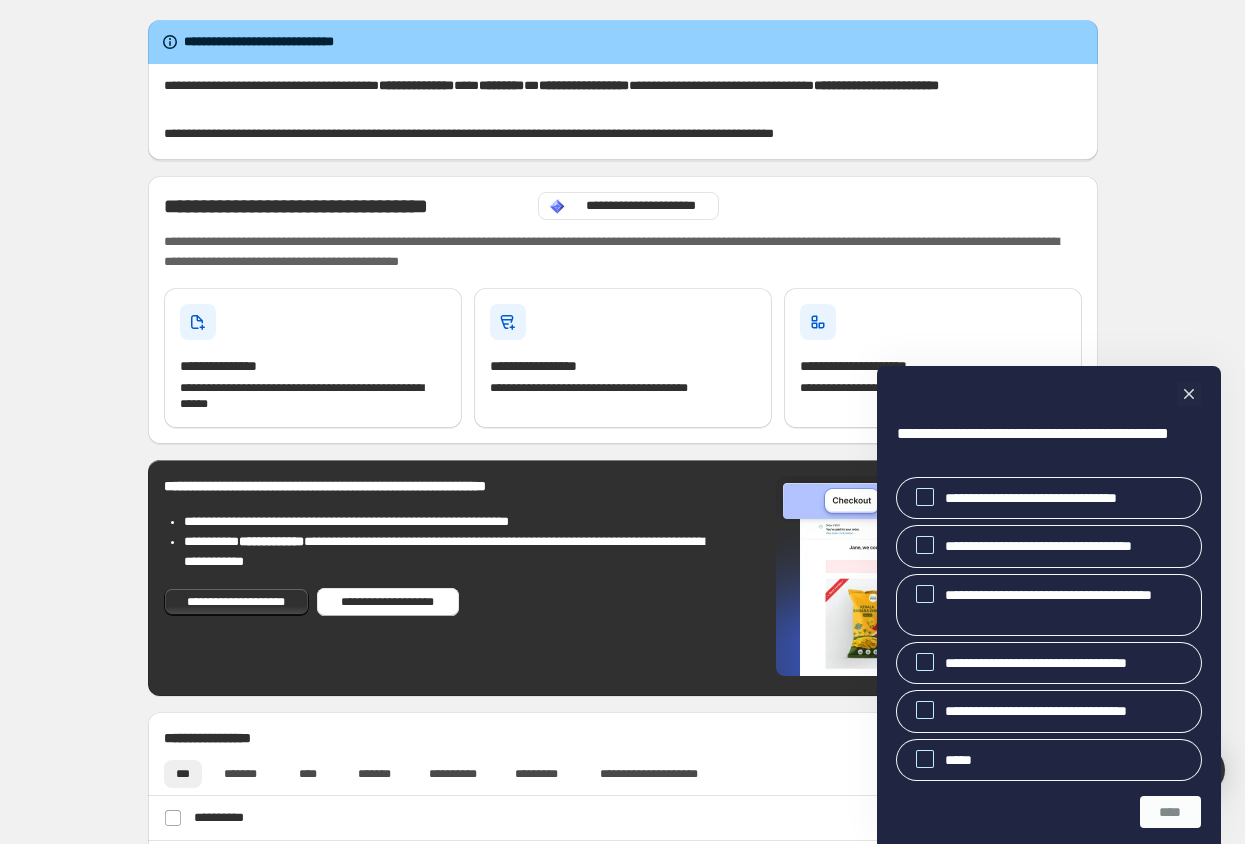 click on "**********" at bounding box center [1049, 605] 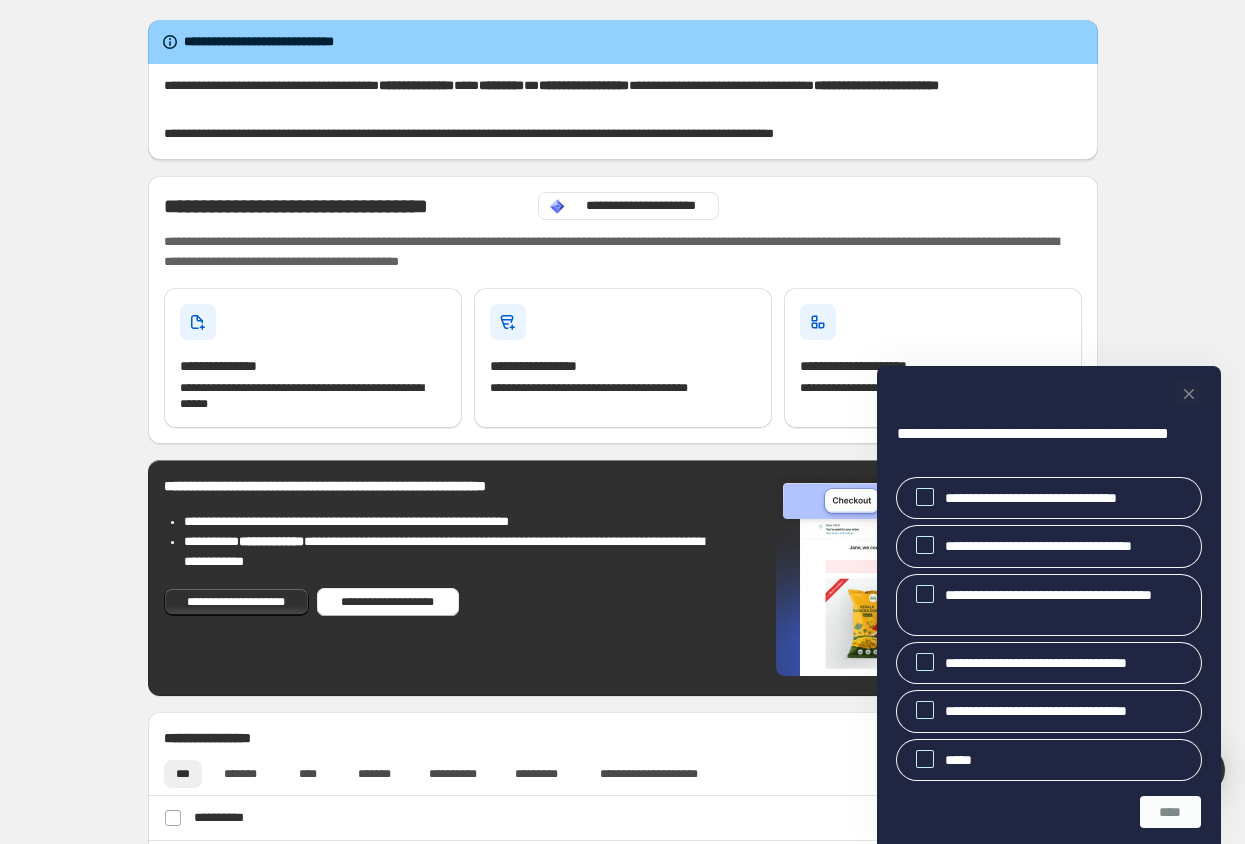 click 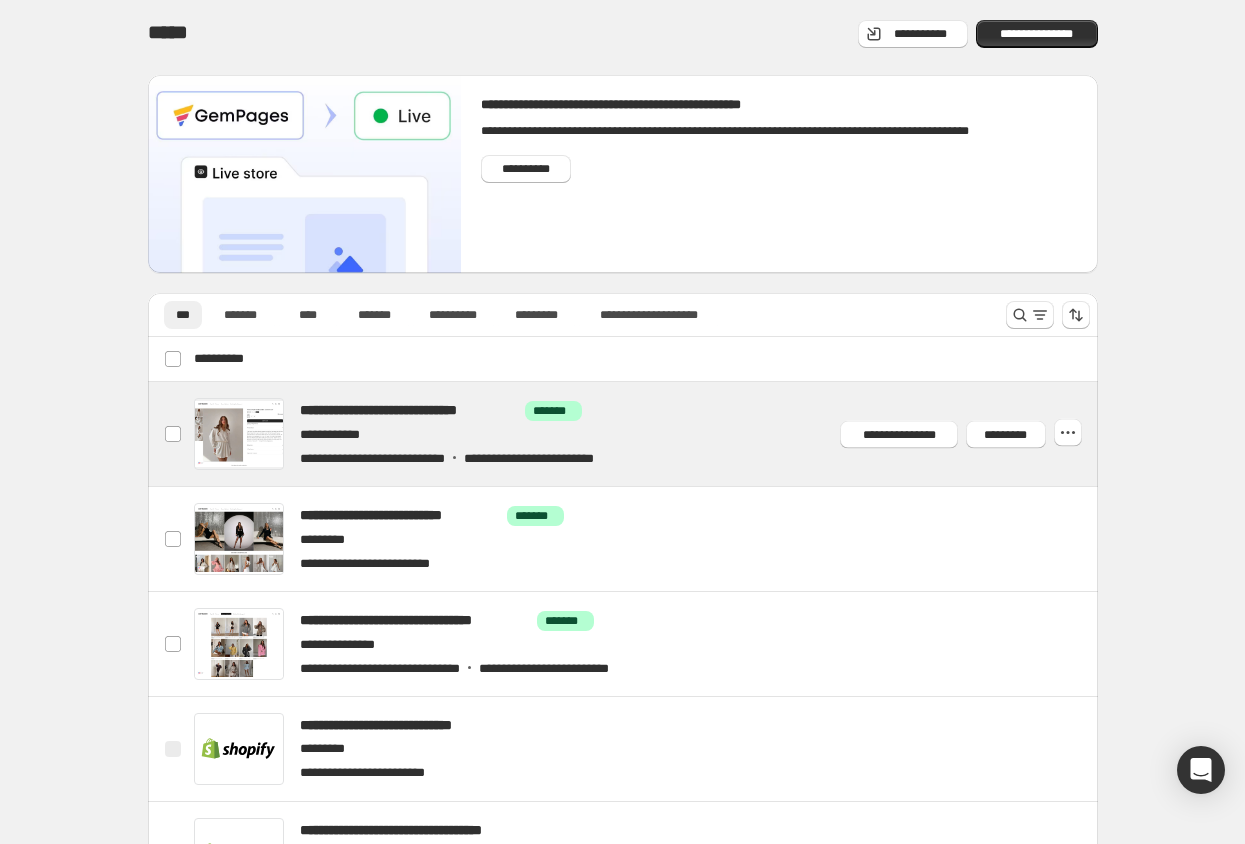 click at bounding box center (646, 434) 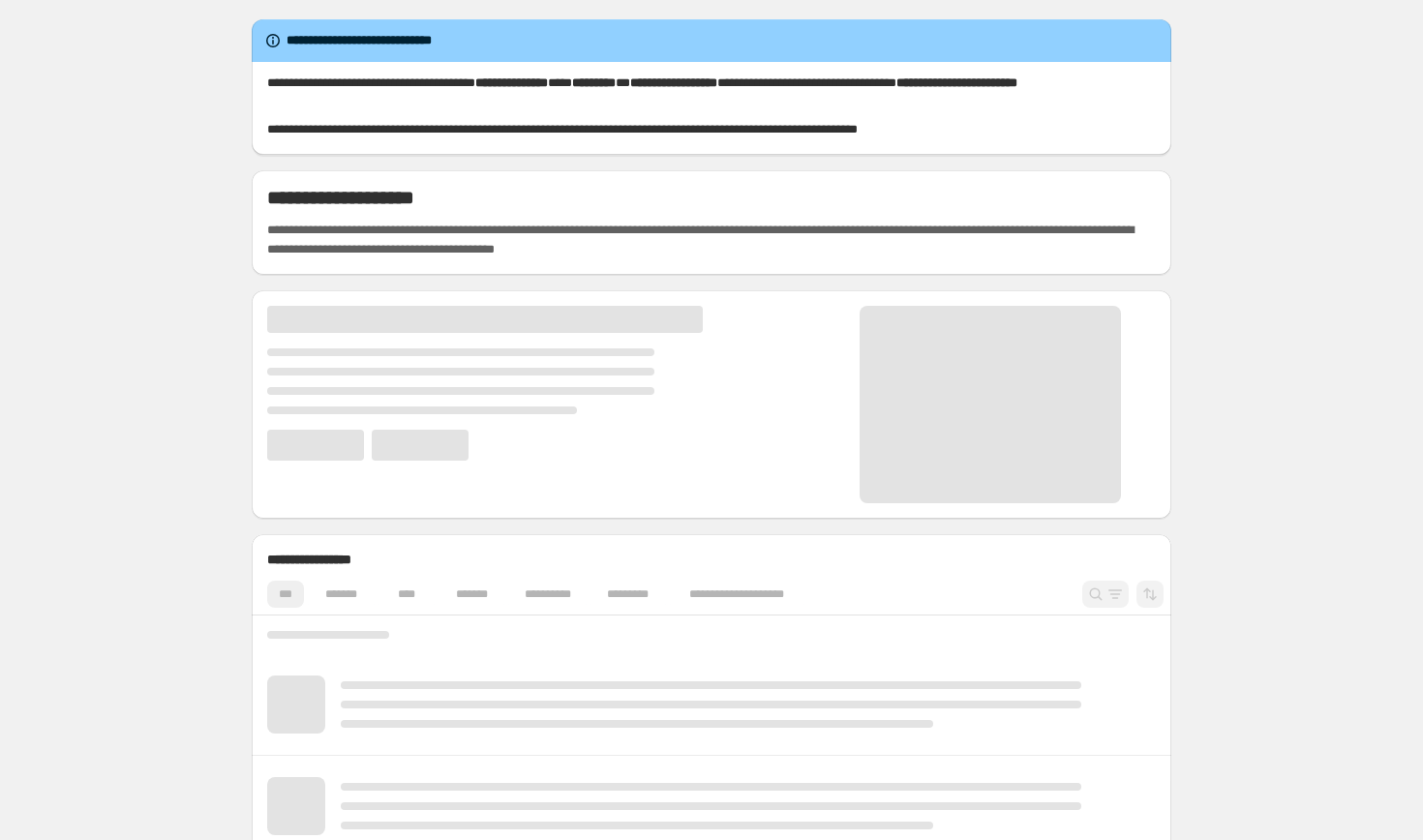 scroll, scrollTop: 0, scrollLeft: 0, axis: both 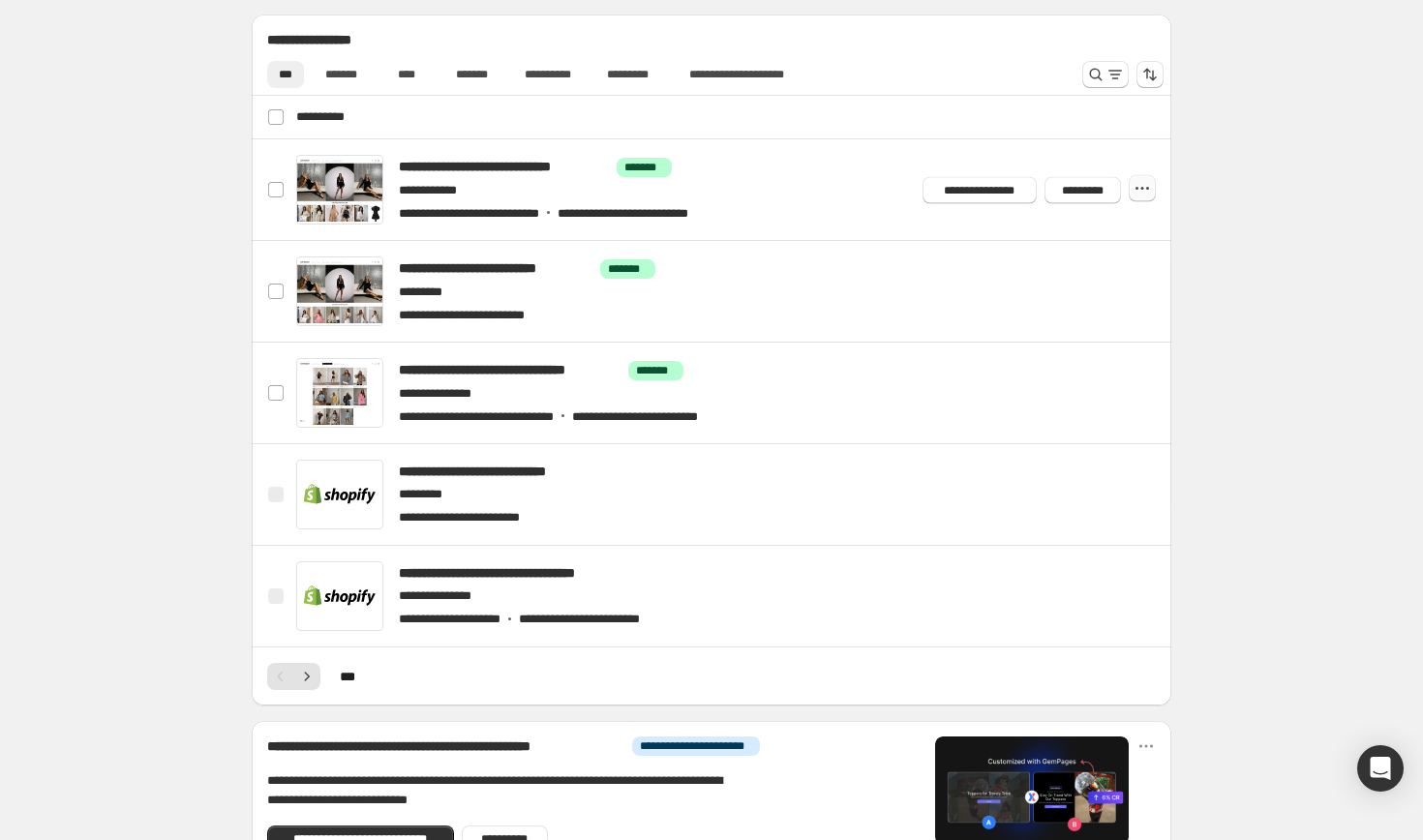 click at bounding box center (1142, 189) 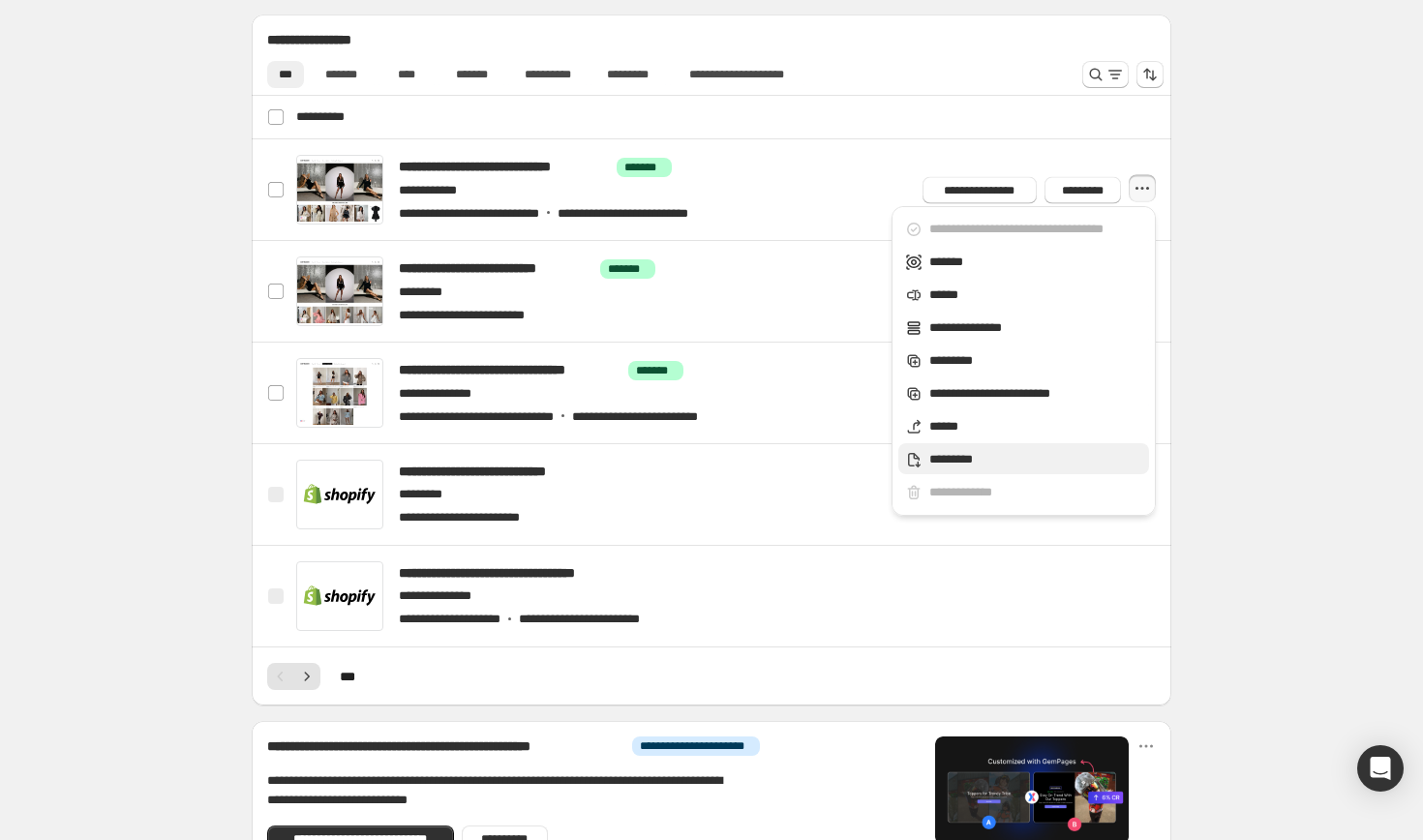 click on "*********" at bounding box center [1036, 460] 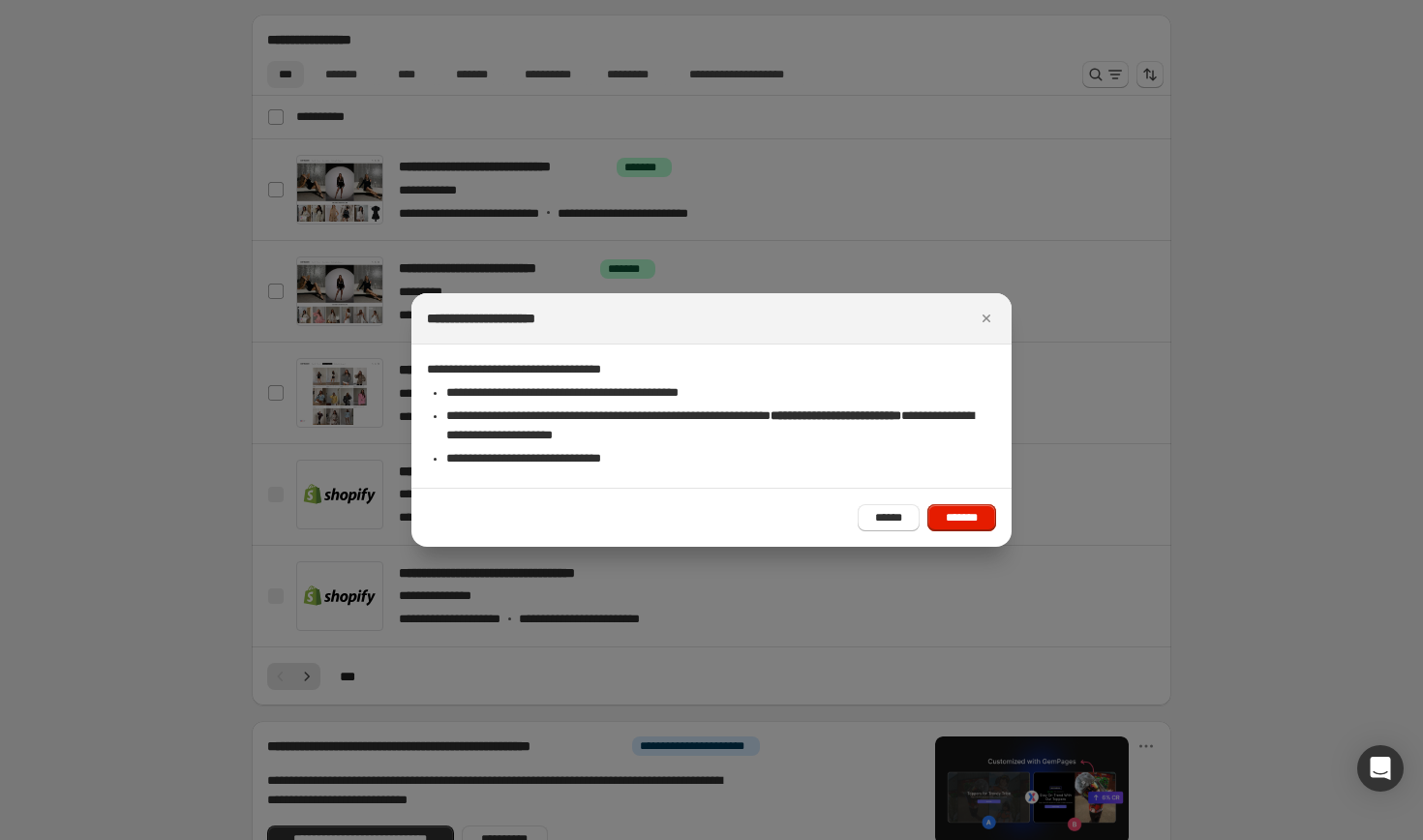 click on "****** *******" at bounding box center (712, 517) 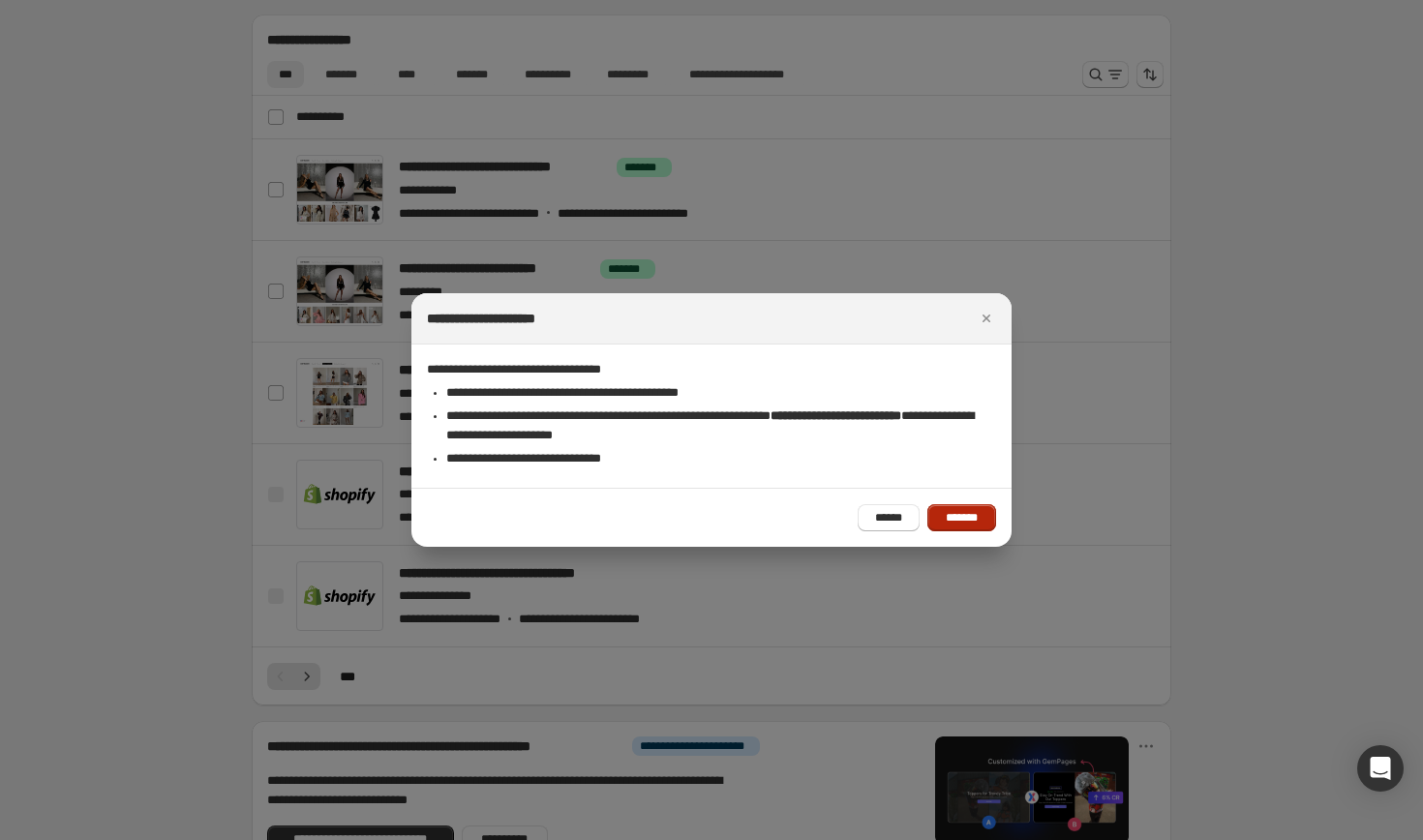 click on "*******" at bounding box center (961, 518) 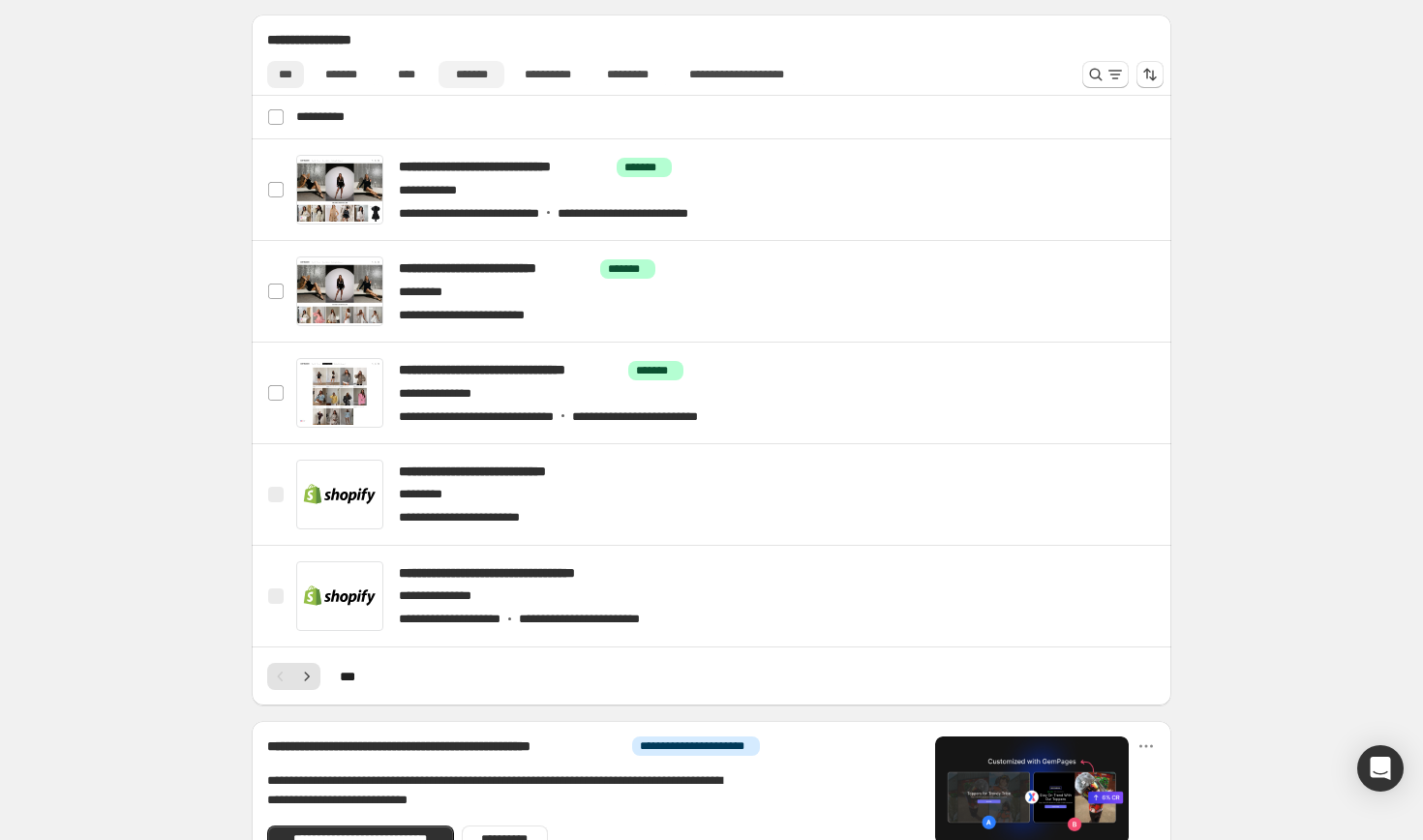 click on "*******" at bounding box center [471, 75] 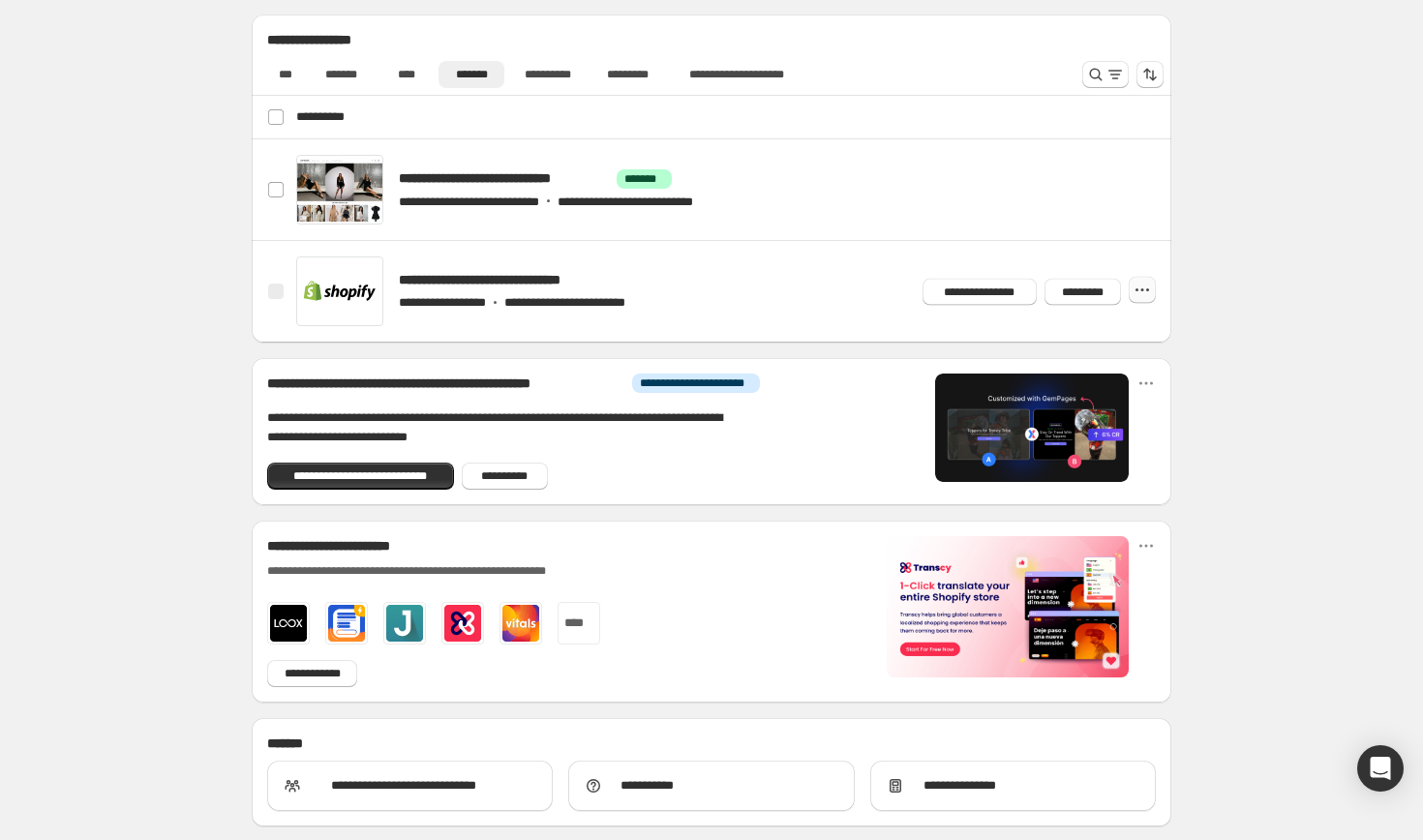 click 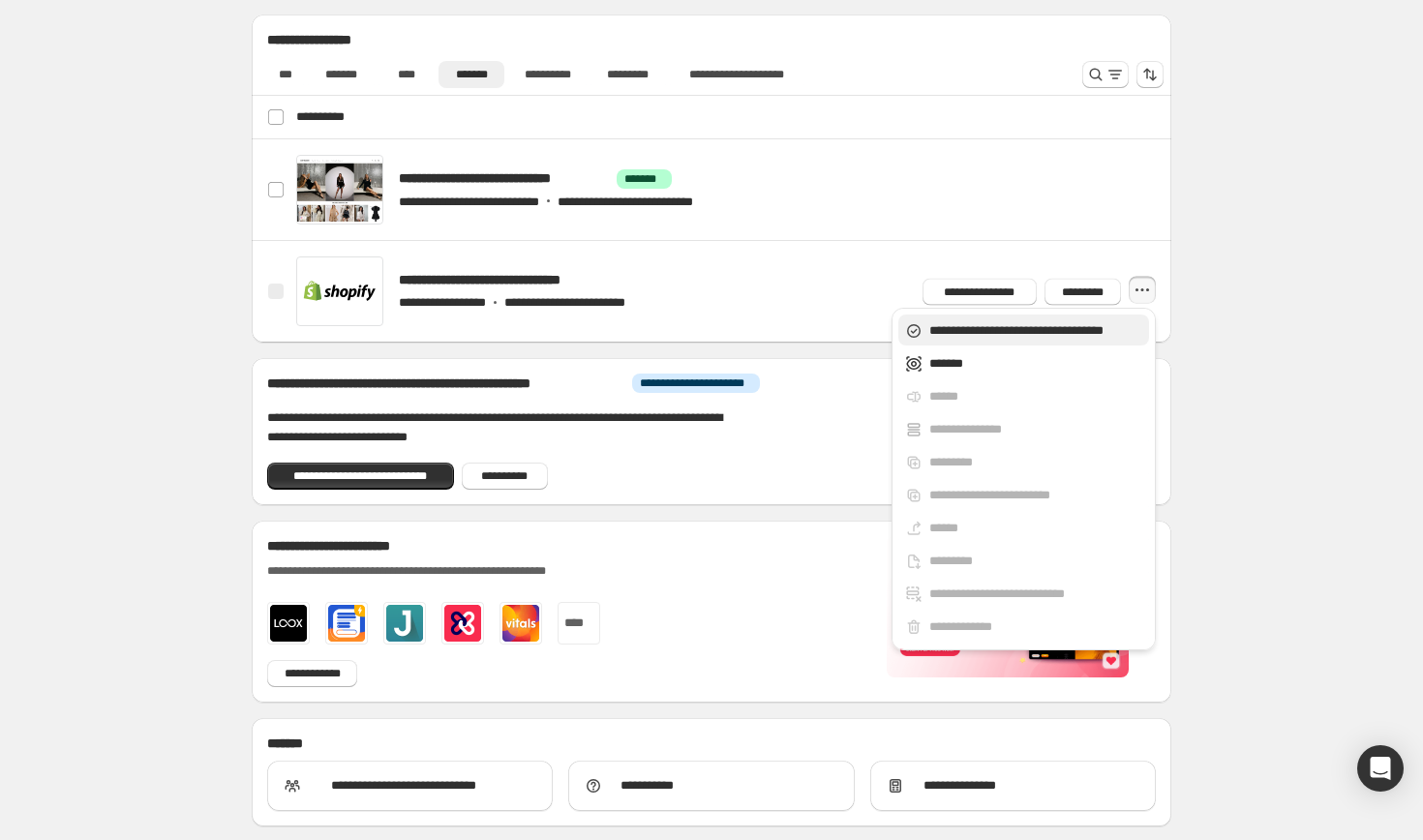 click on "**********" at bounding box center (1023, 330) 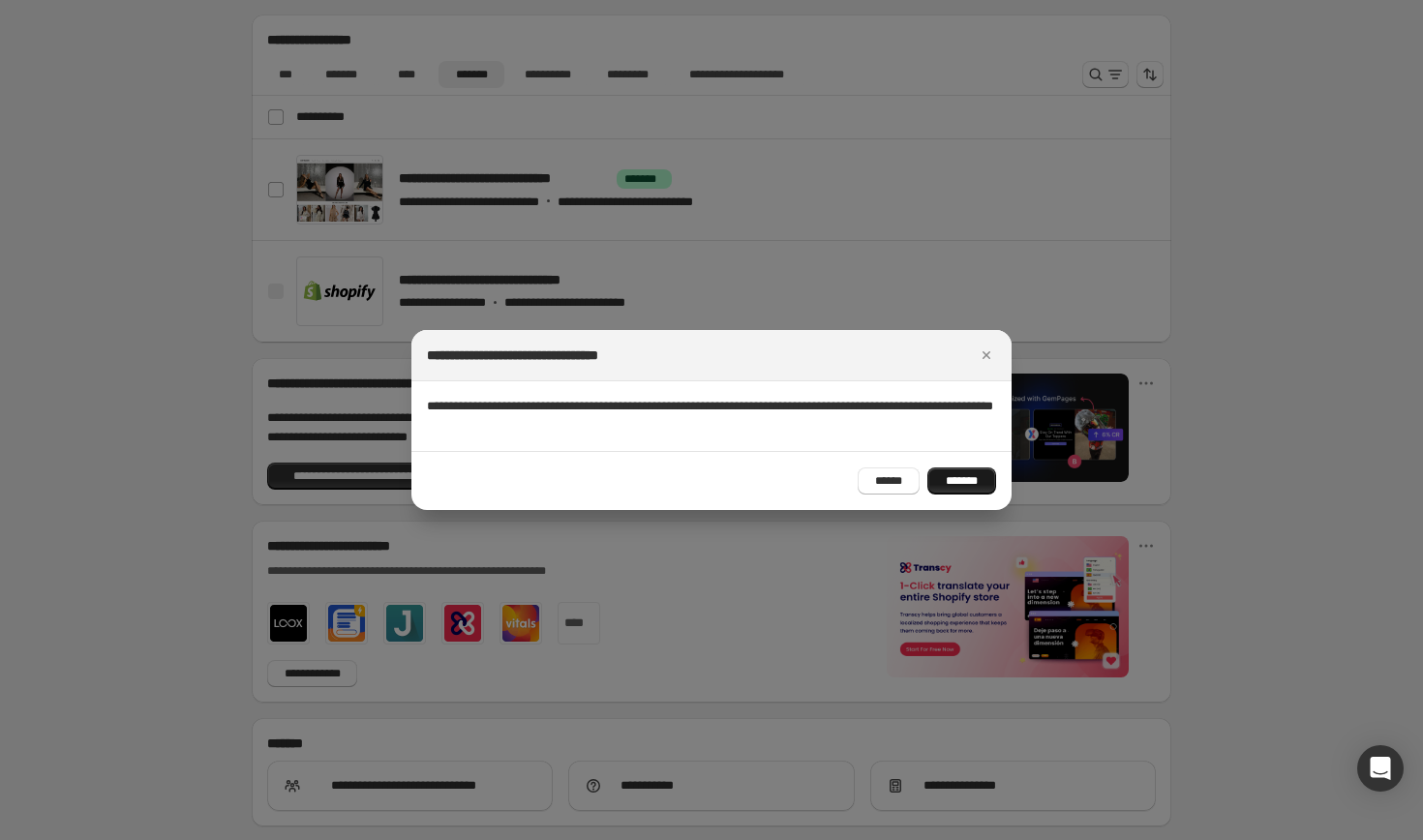 click on "*******" at bounding box center [961, 481] 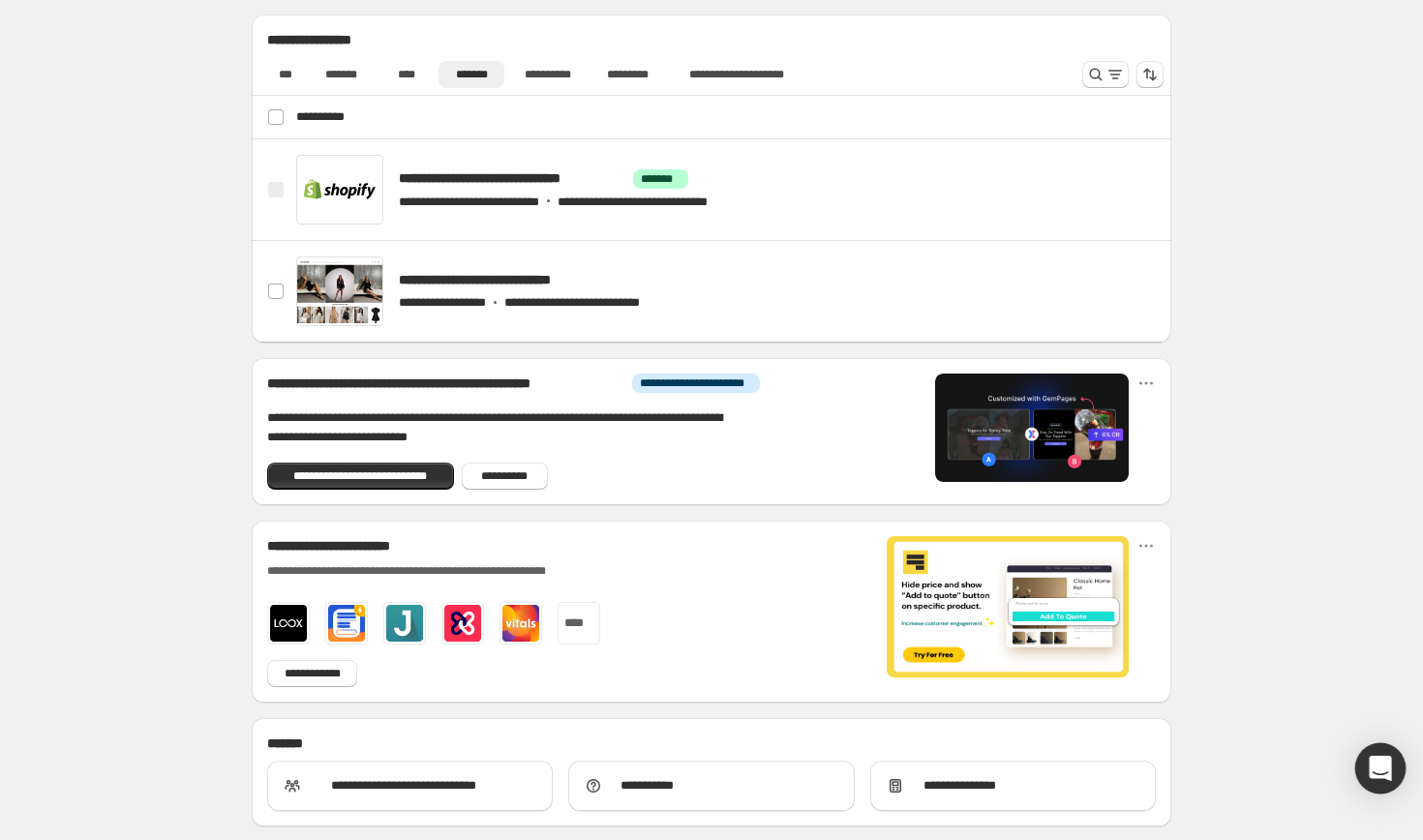 click 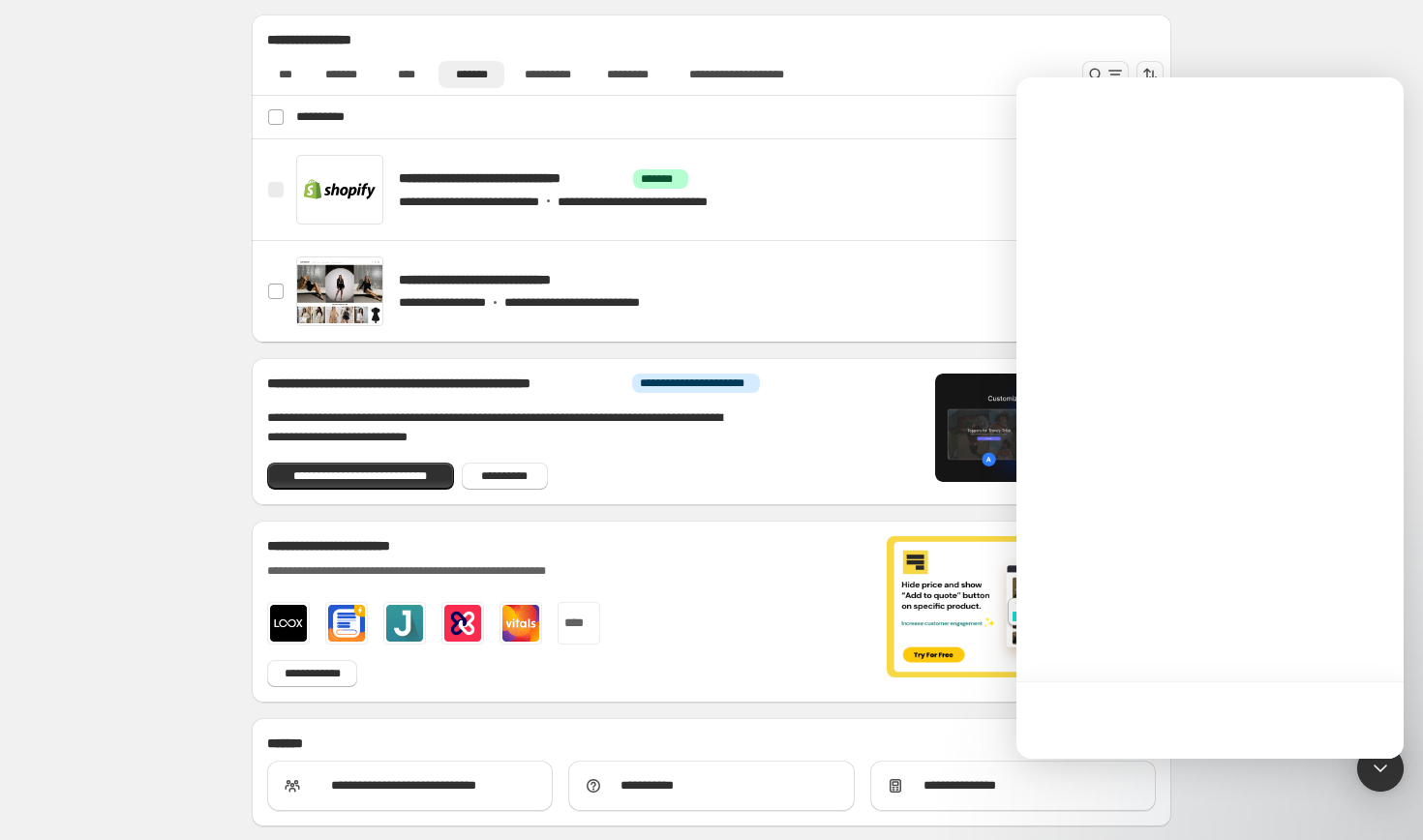 scroll, scrollTop: 0, scrollLeft: 0, axis: both 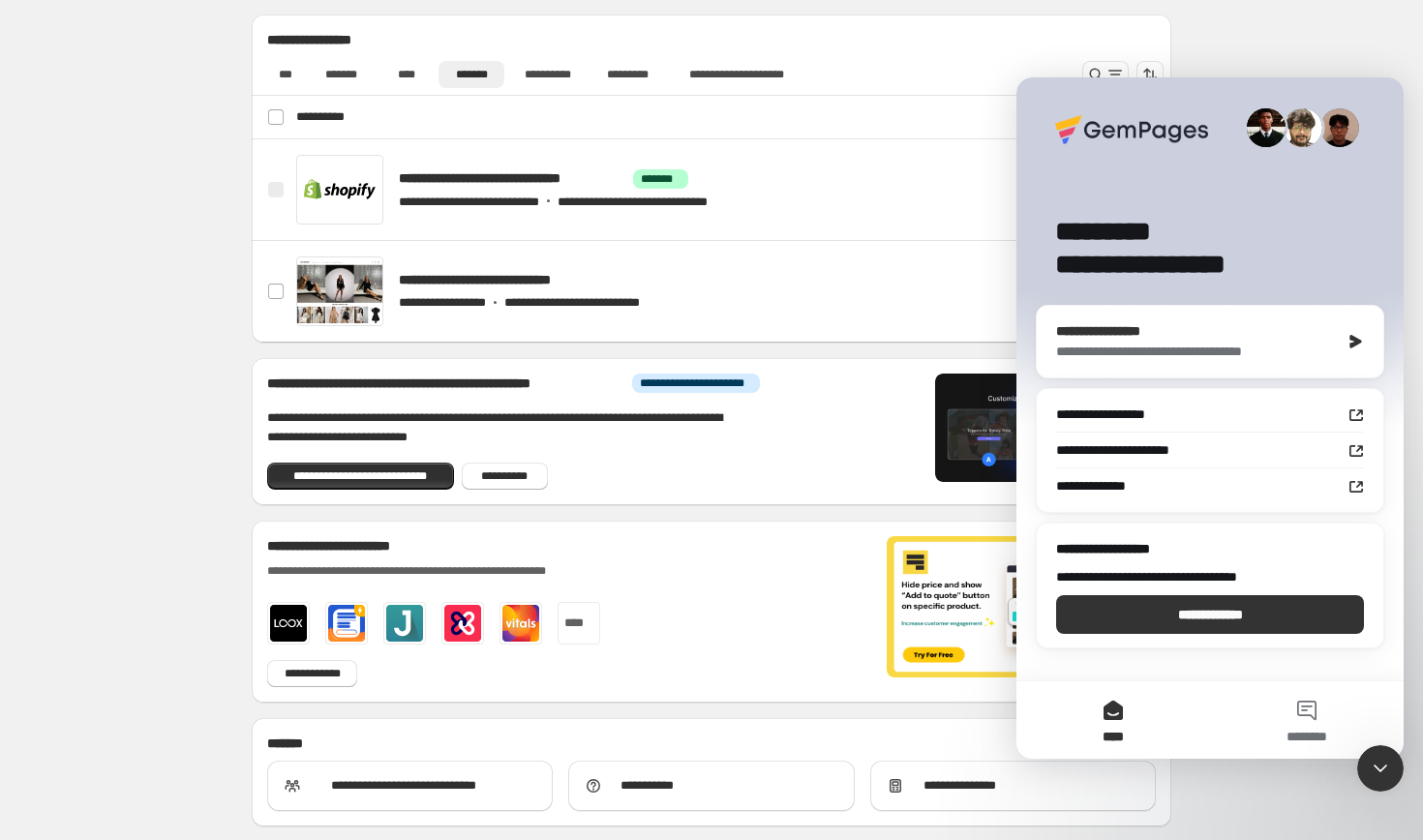 click on "**********" at bounding box center [1197, 351] 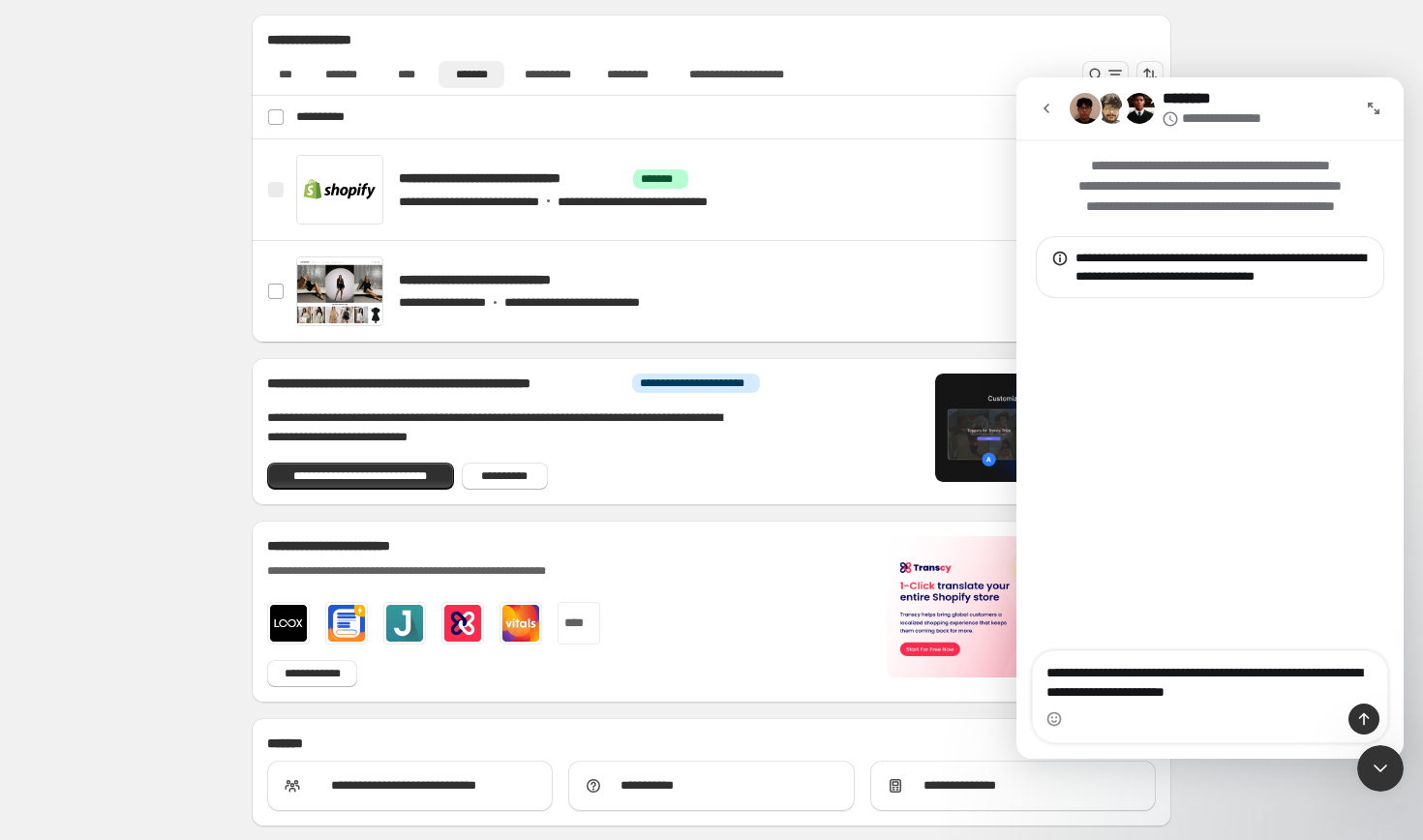 type on "**********" 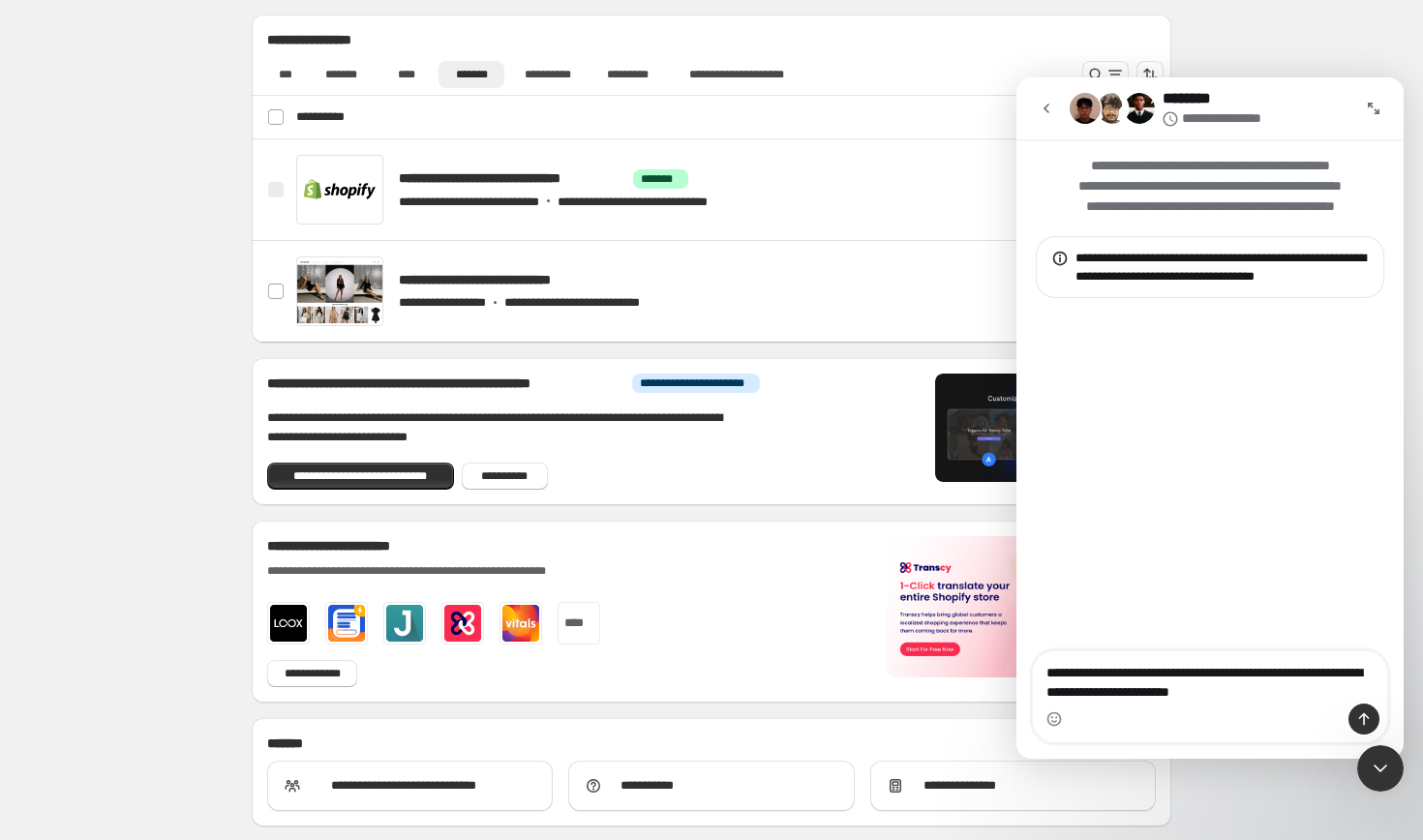 type 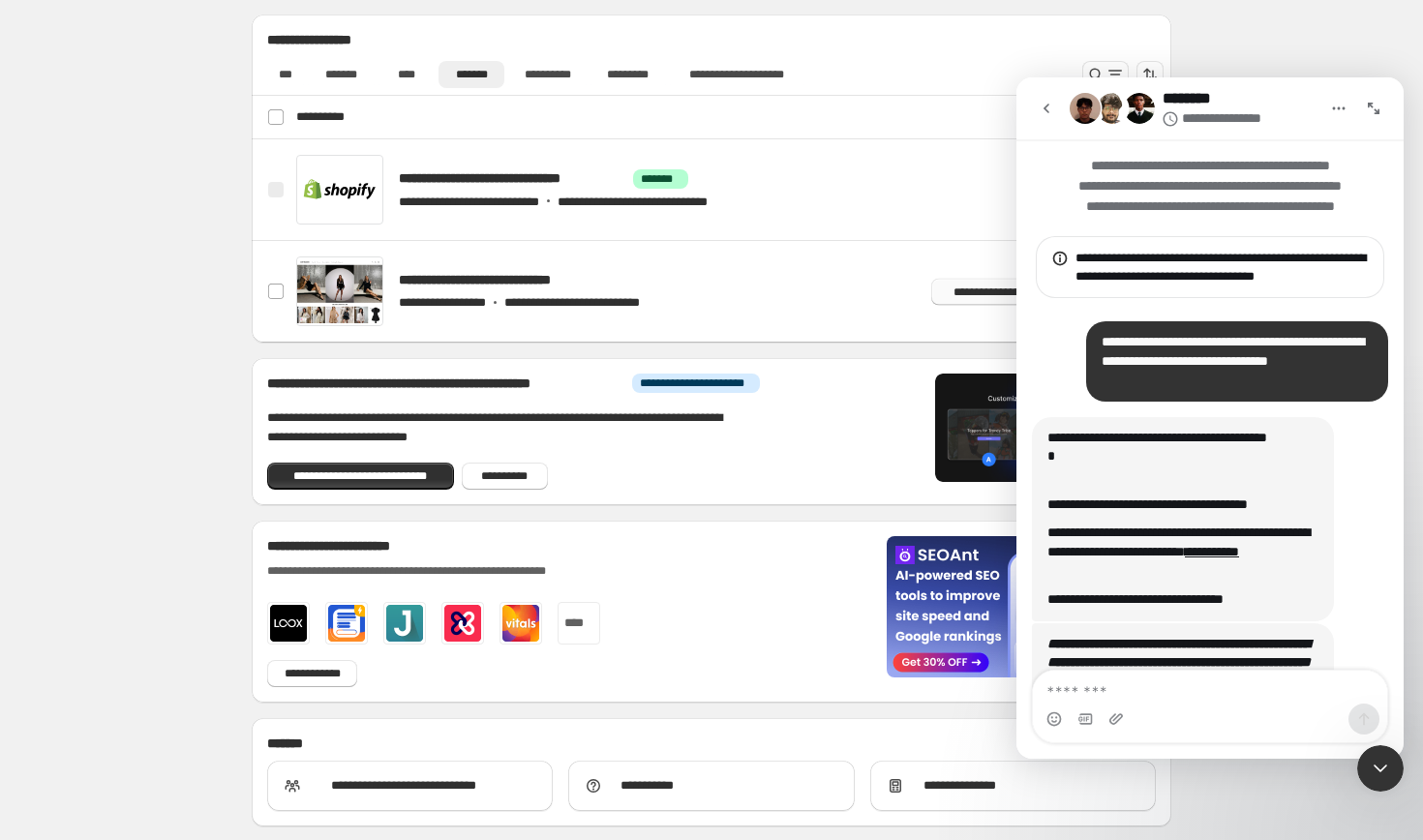 click on "**********" at bounding box center (988, 291) 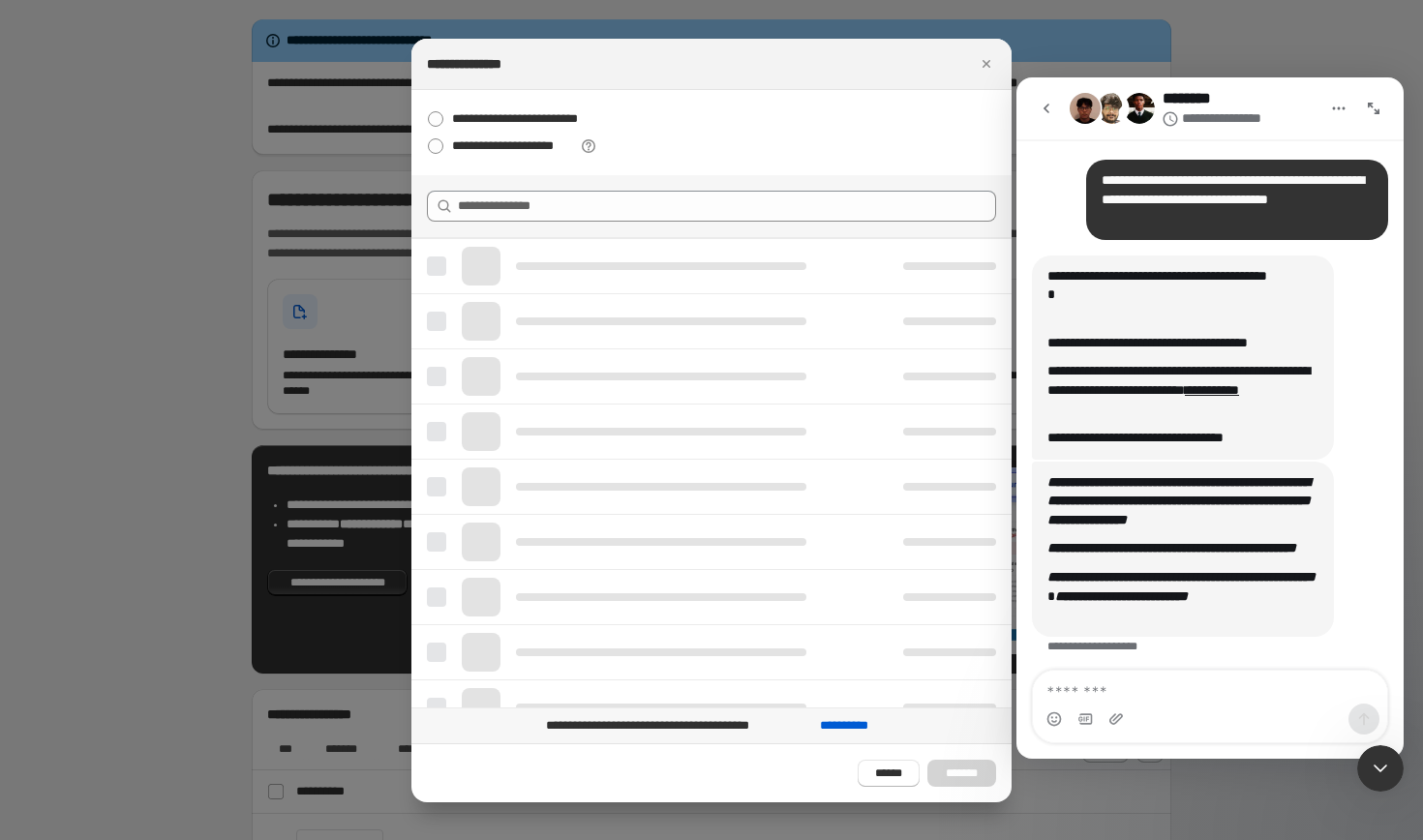 scroll, scrollTop: 206, scrollLeft: 0, axis: vertical 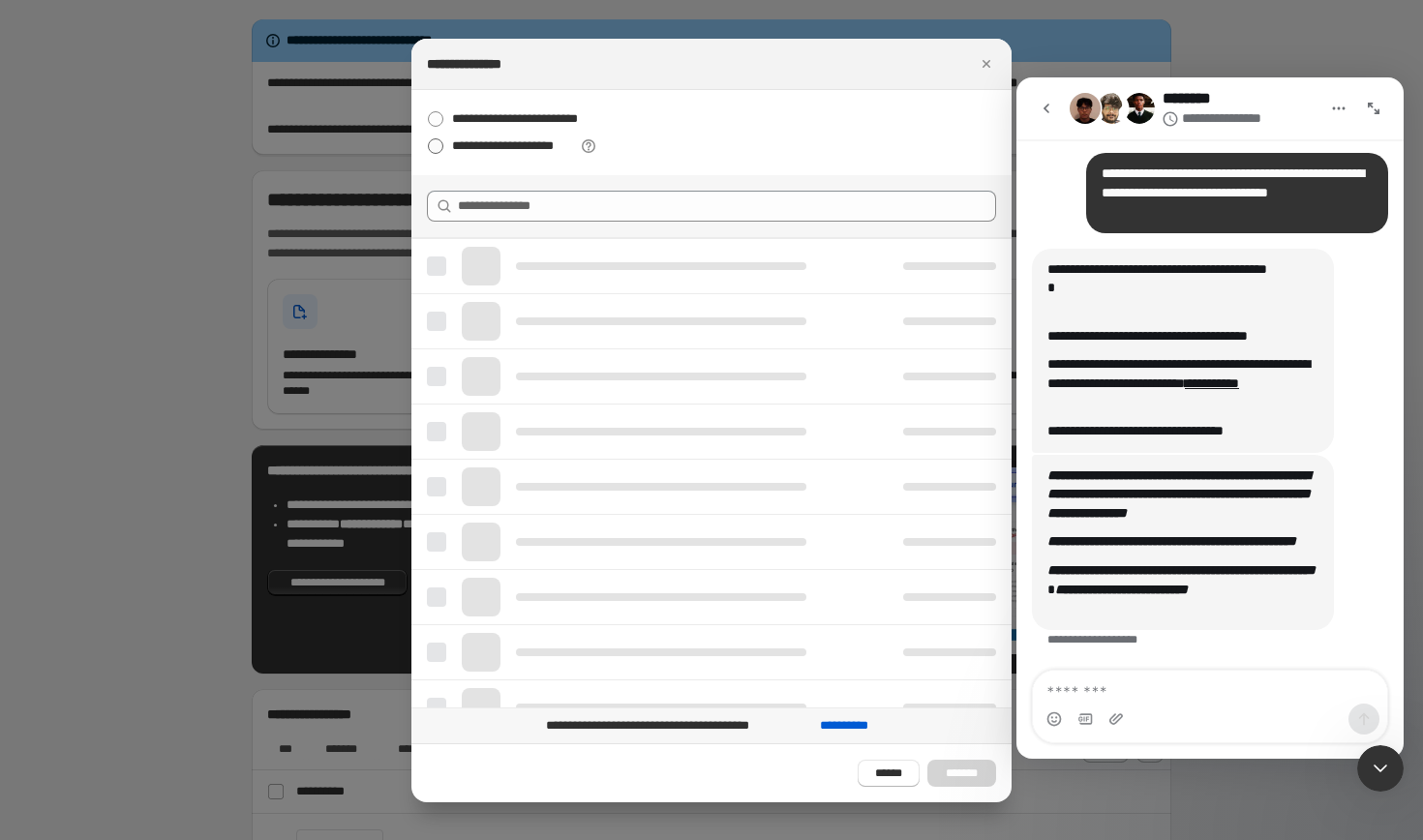 click on "**********" at bounding box center (513, 146) 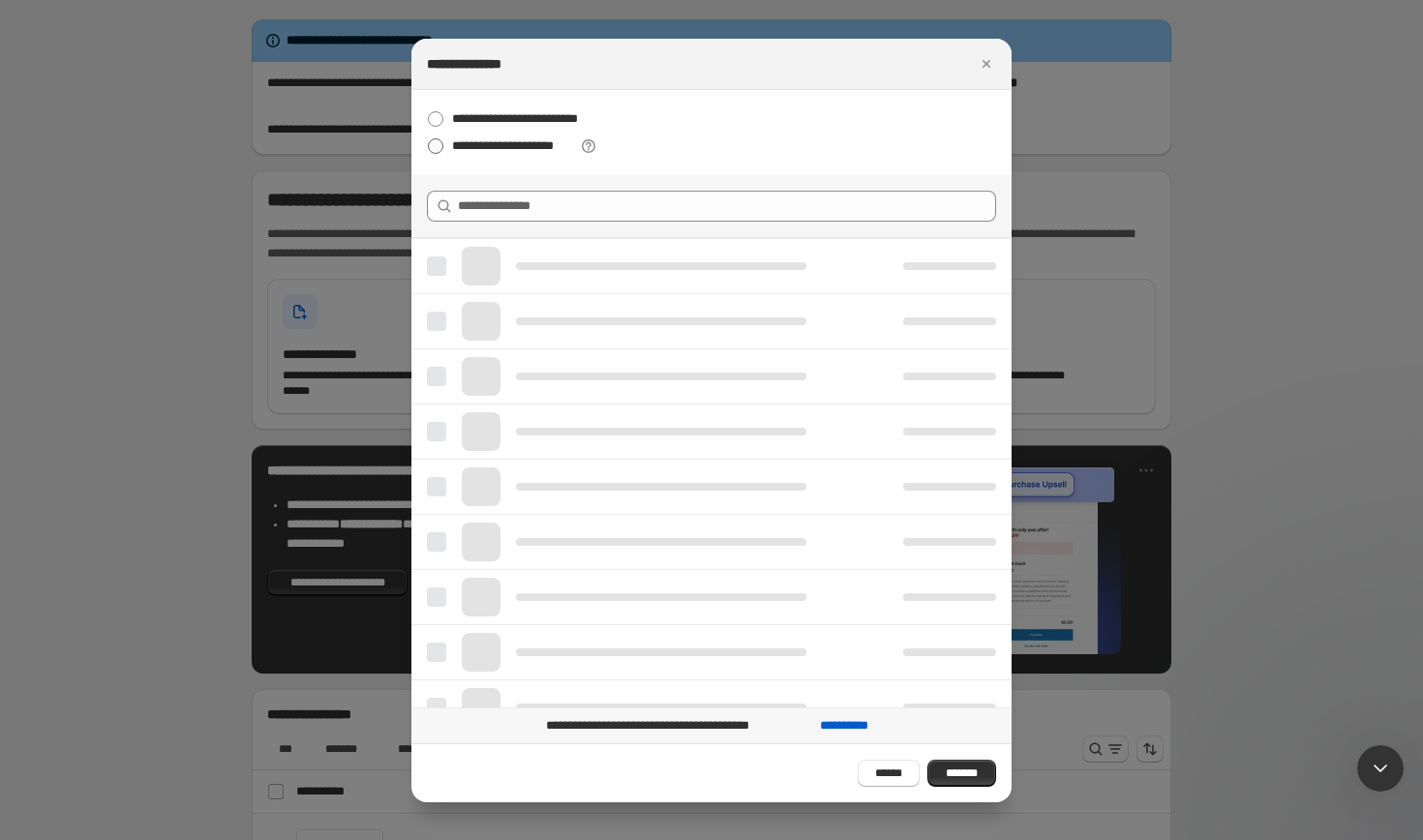 scroll, scrollTop: 0, scrollLeft: 0, axis: both 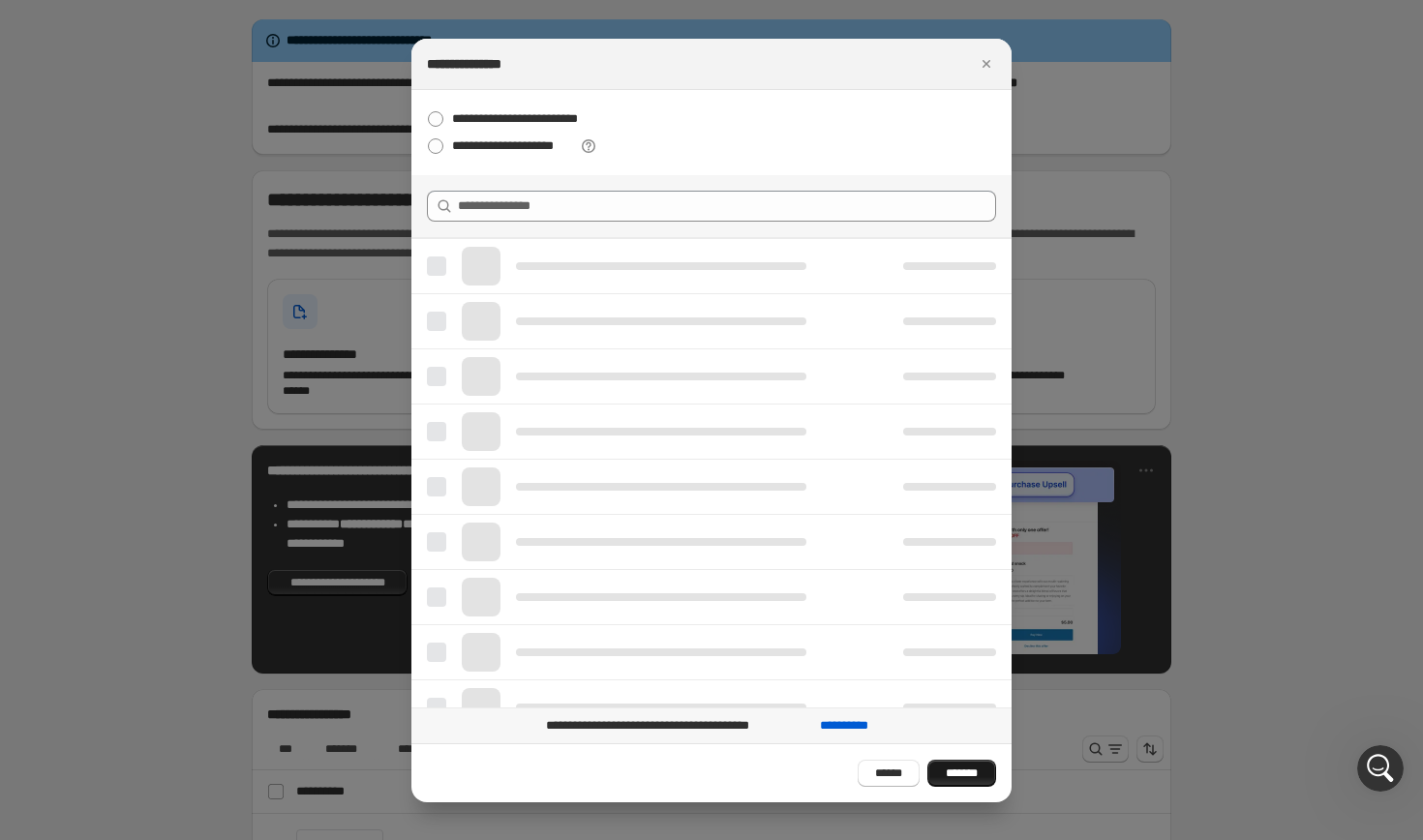 click on "*******" at bounding box center [961, 773] 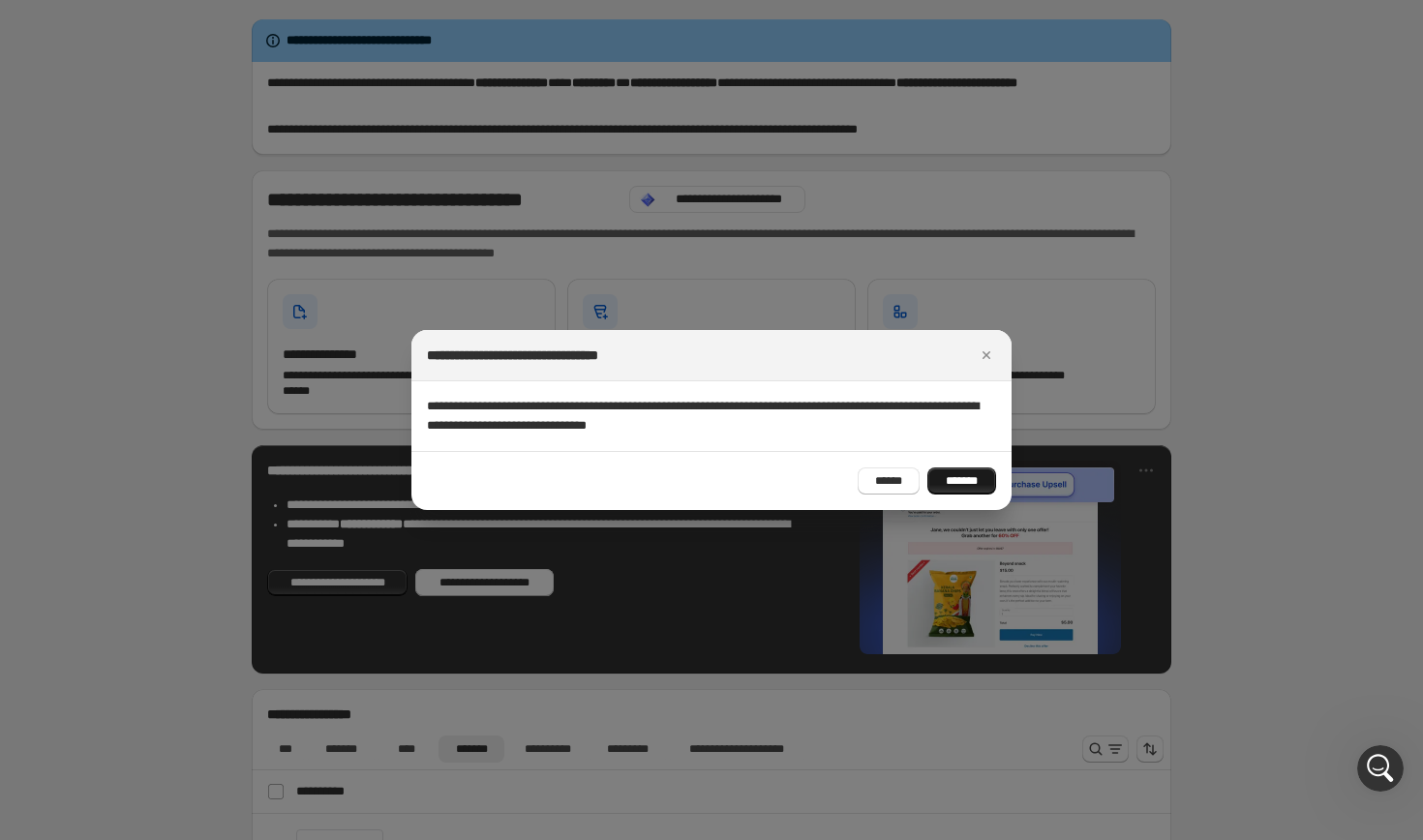 click on "*******" at bounding box center (961, 481) 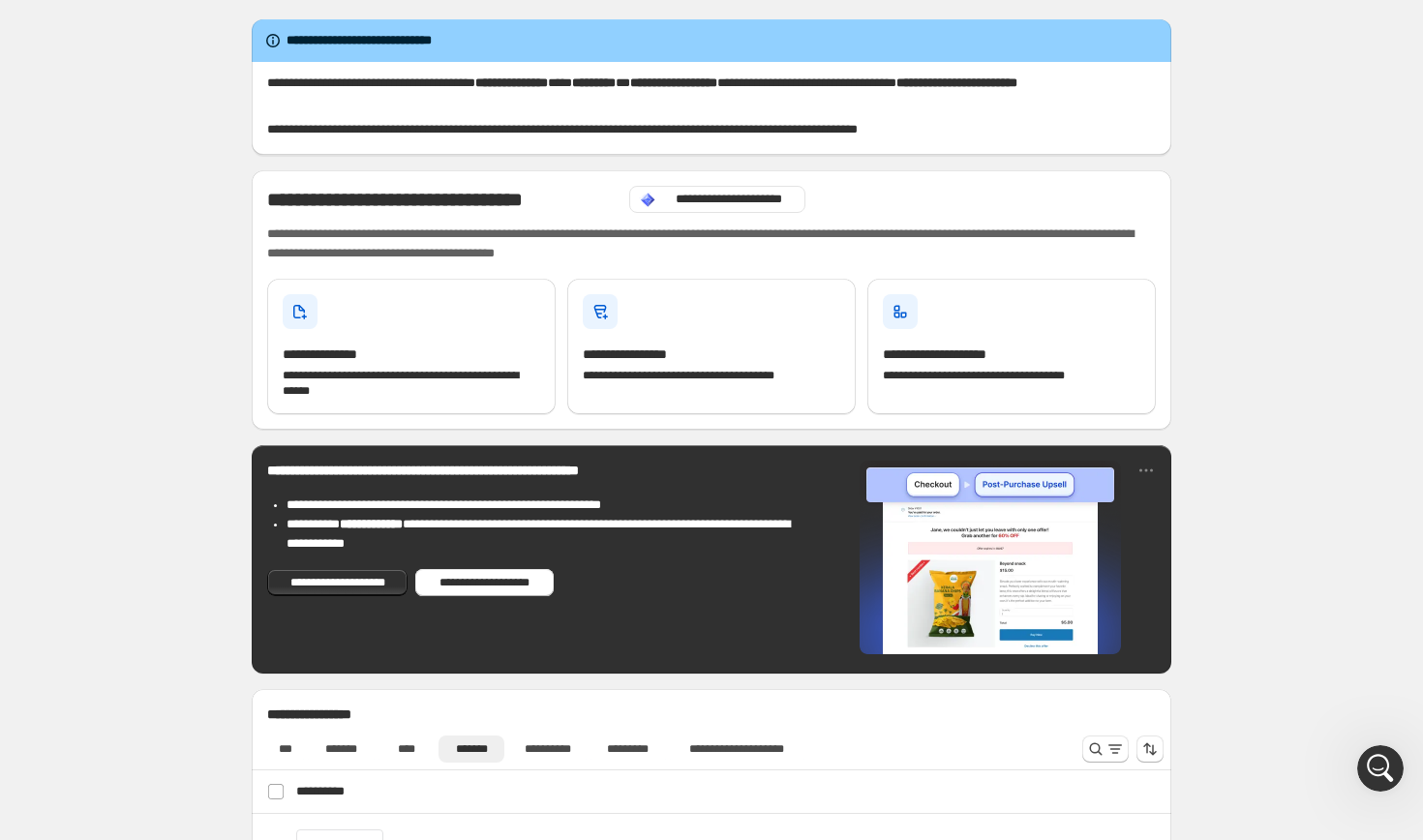 click at bounding box center (1380, 768) 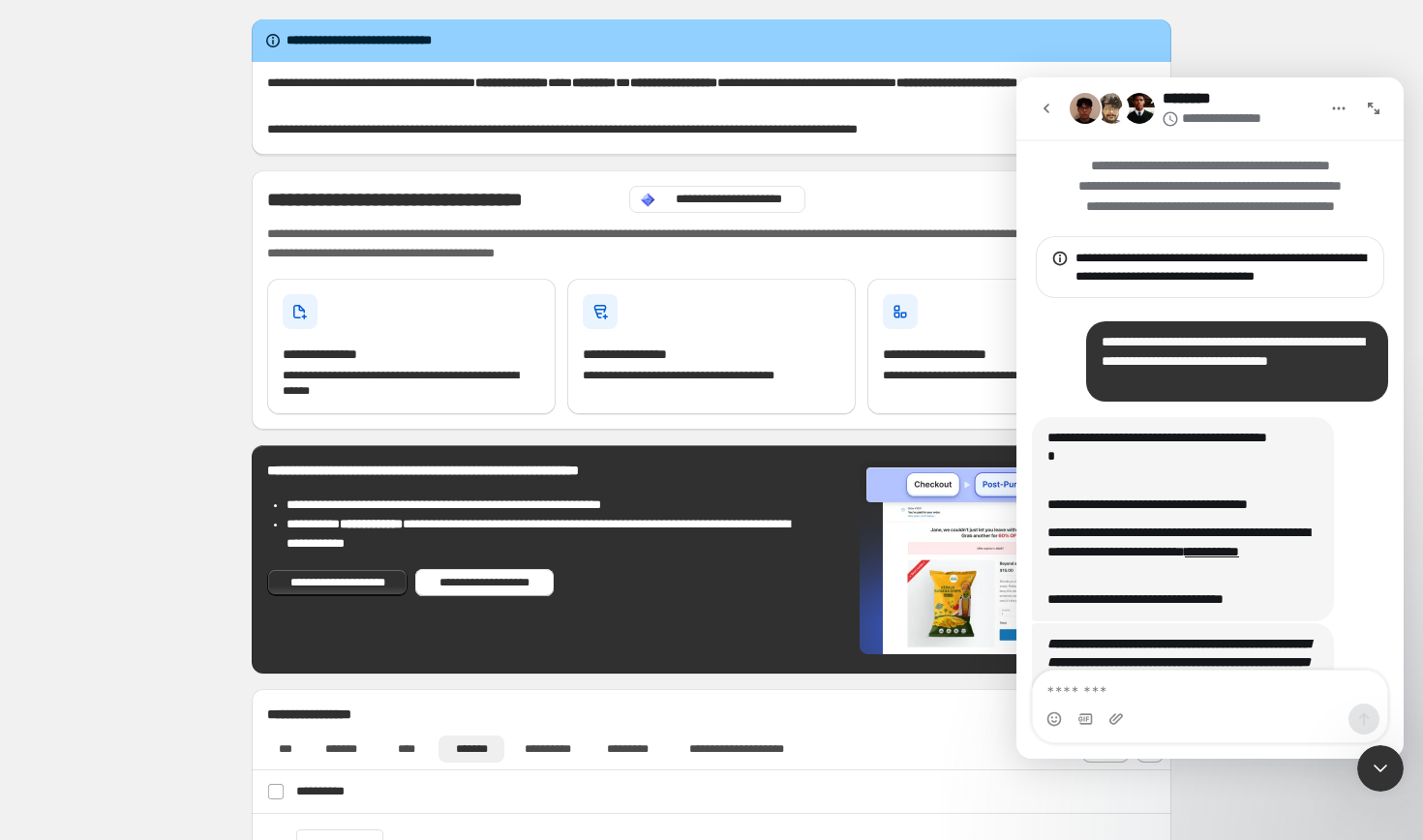 scroll, scrollTop: 206, scrollLeft: 0, axis: vertical 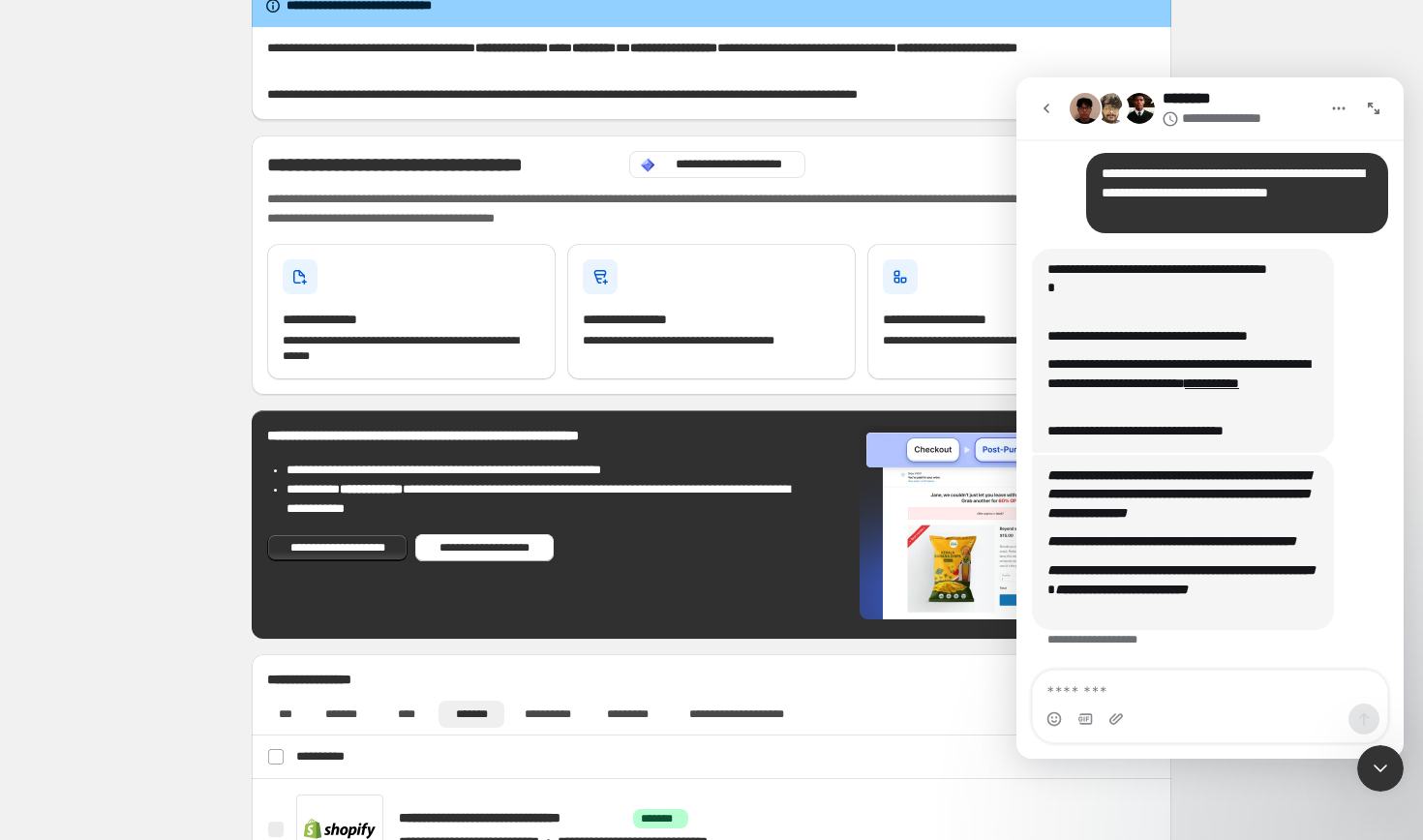click 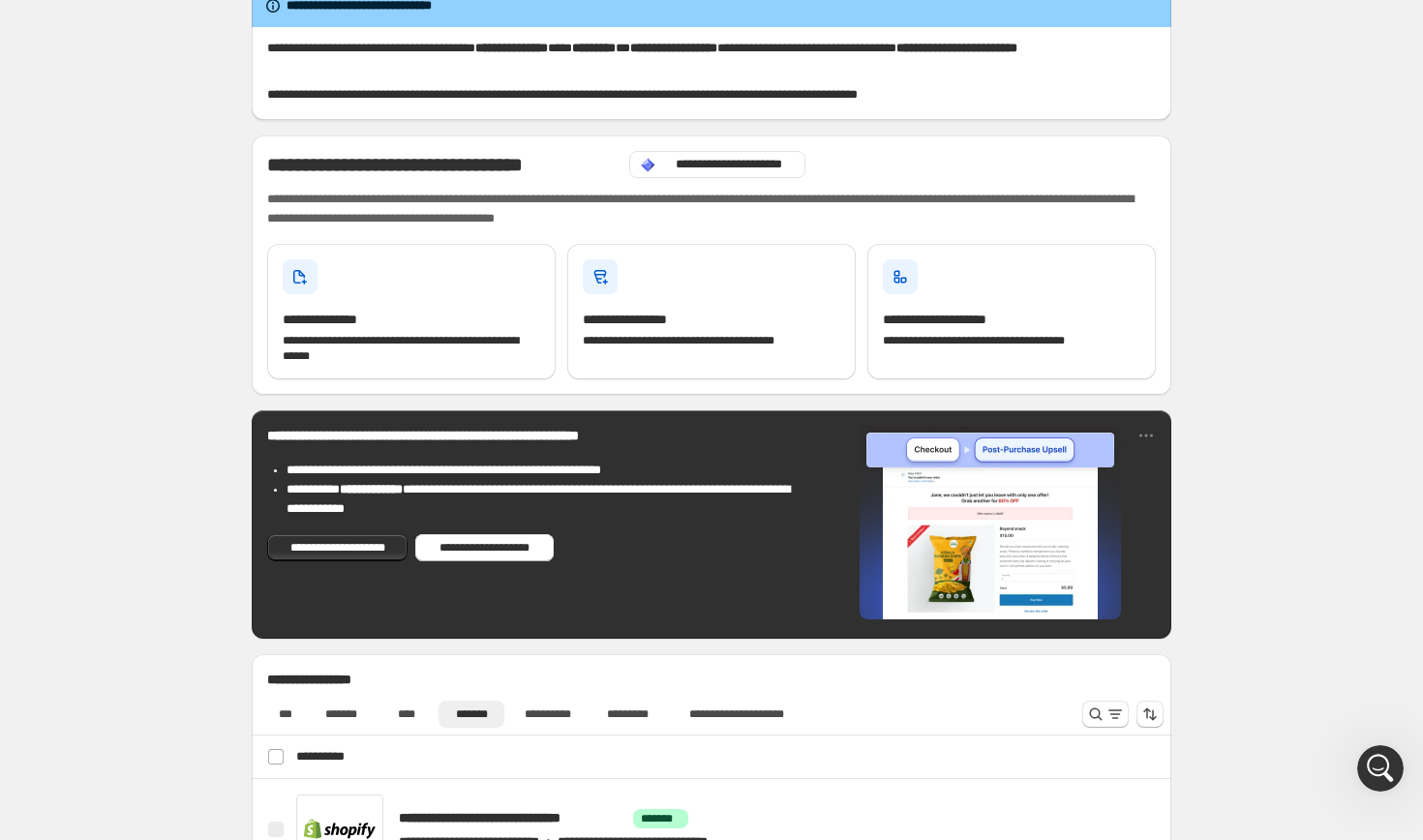 scroll, scrollTop: 0, scrollLeft: 0, axis: both 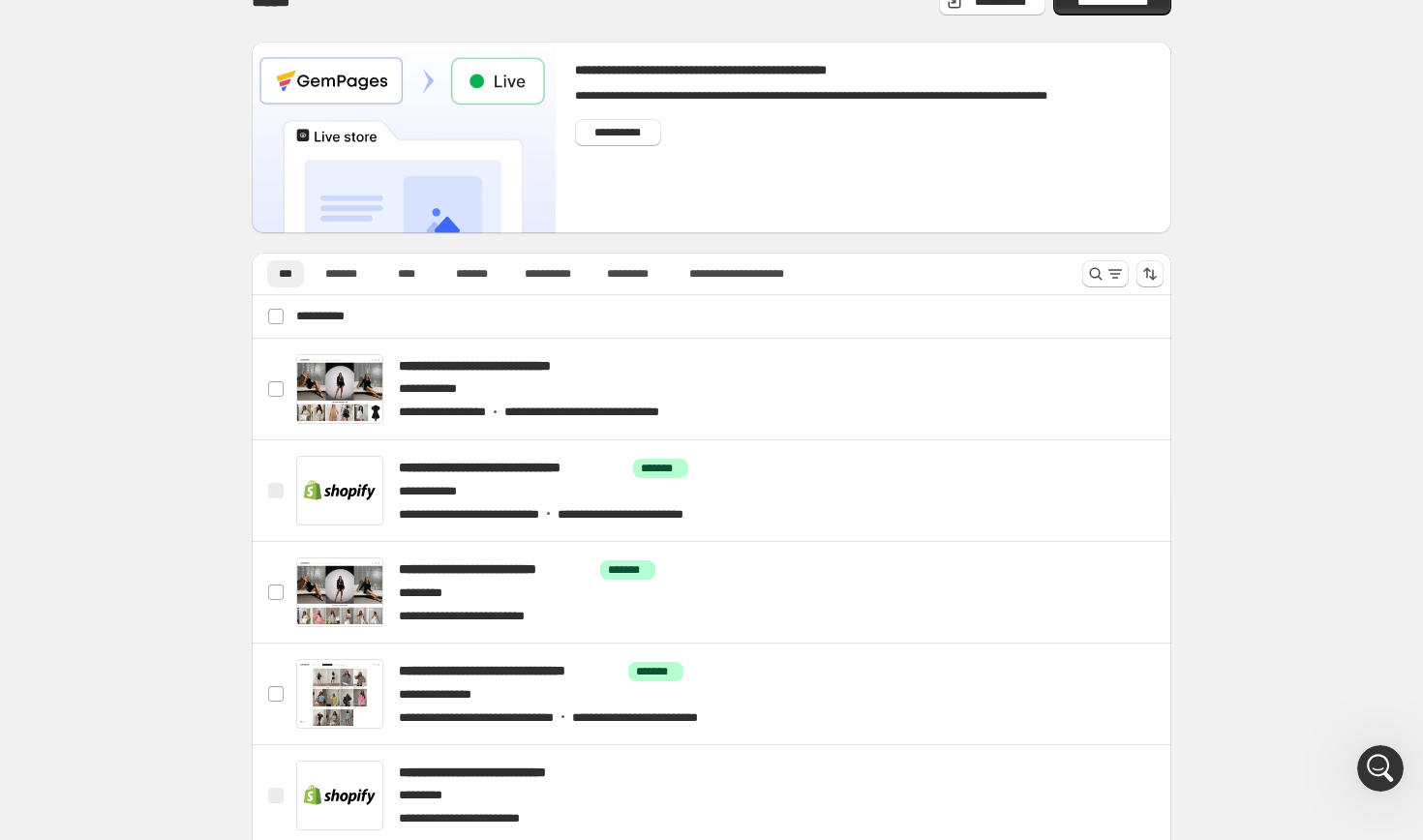 click on "**********" at bounding box center [663, 270] 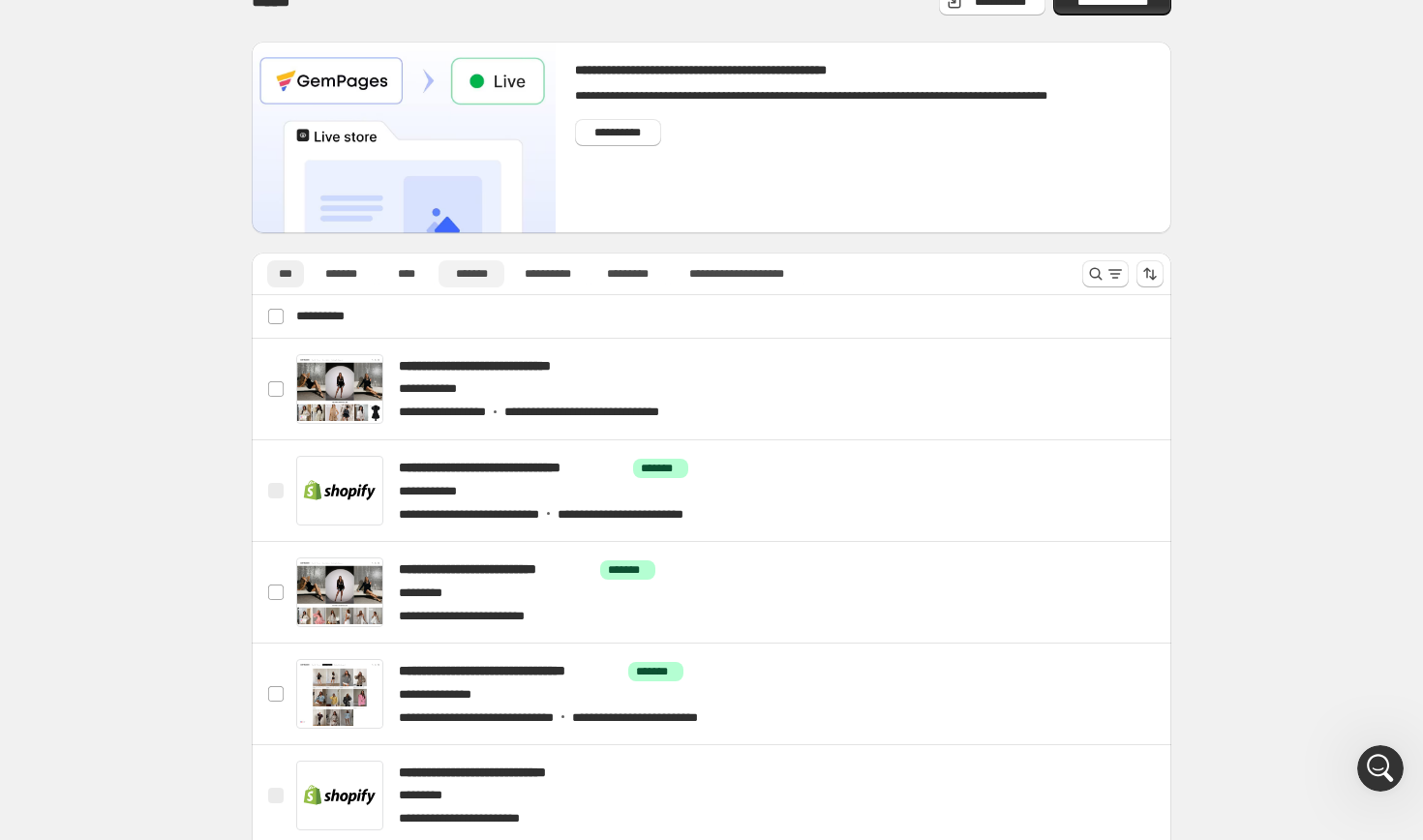 click on "*******" at bounding box center (471, 274) 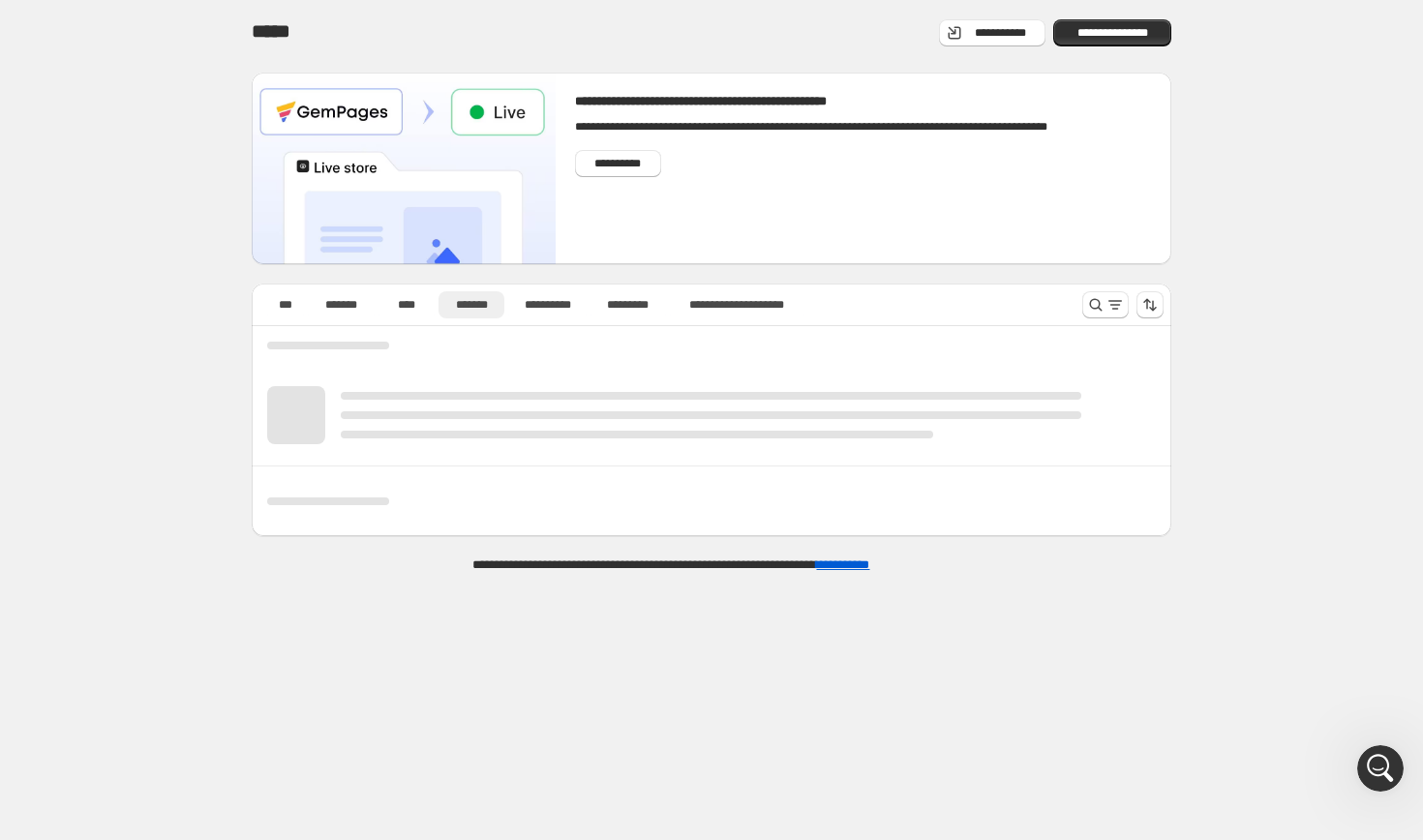 scroll, scrollTop: 0, scrollLeft: 0, axis: both 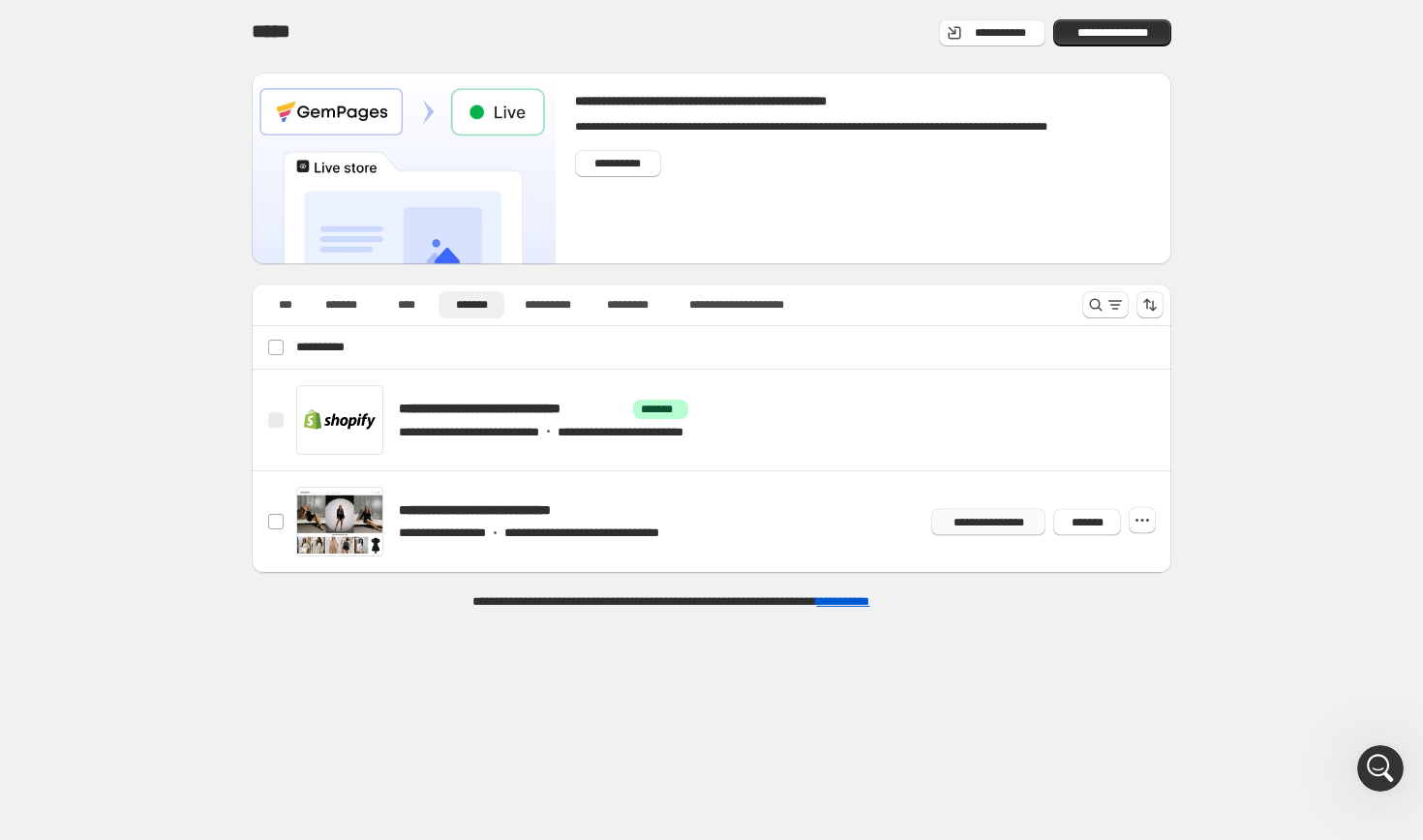 click on "**********" at bounding box center (988, 522) 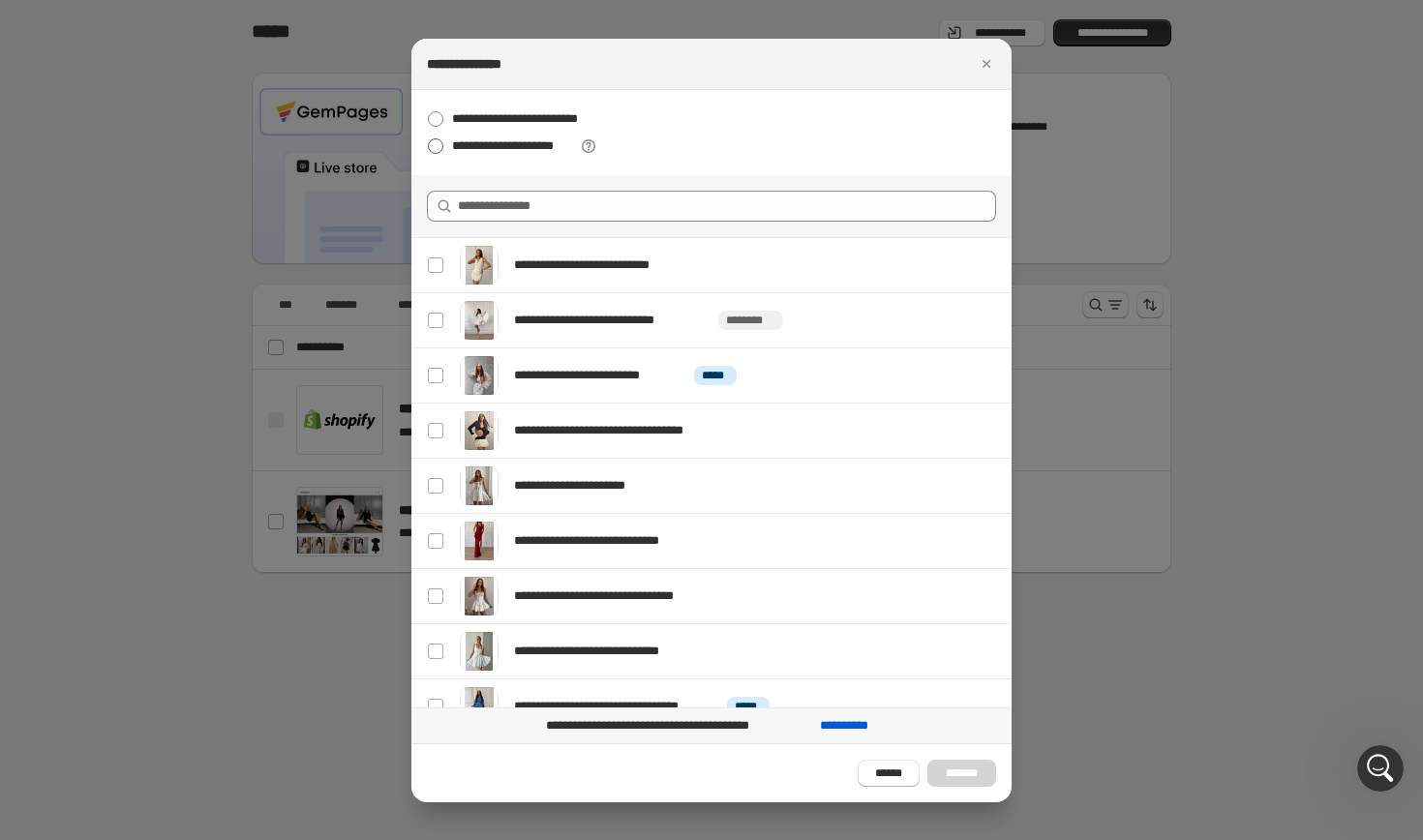 click on "**********" at bounding box center [513, 146] 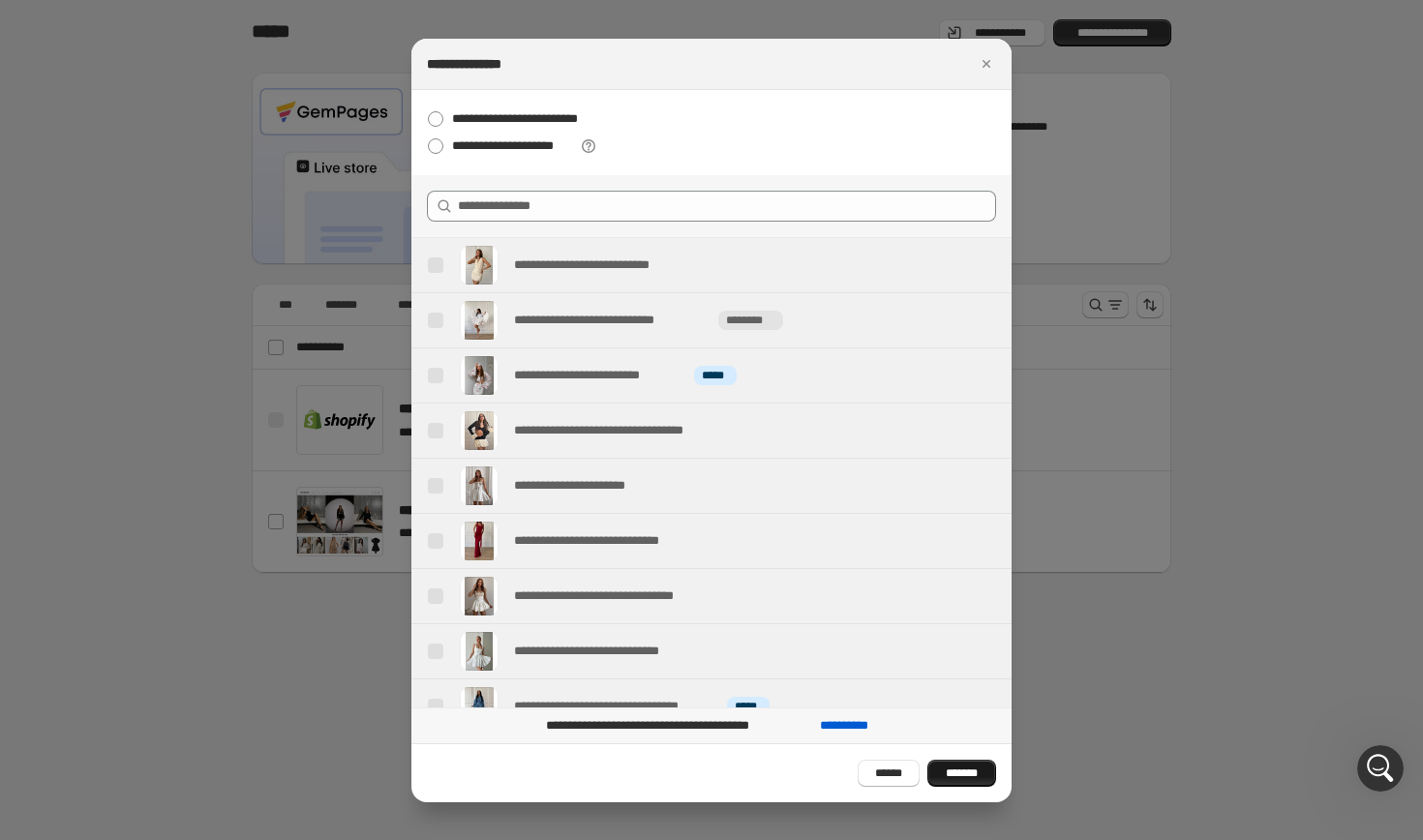click on "*******" at bounding box center [961, 773] 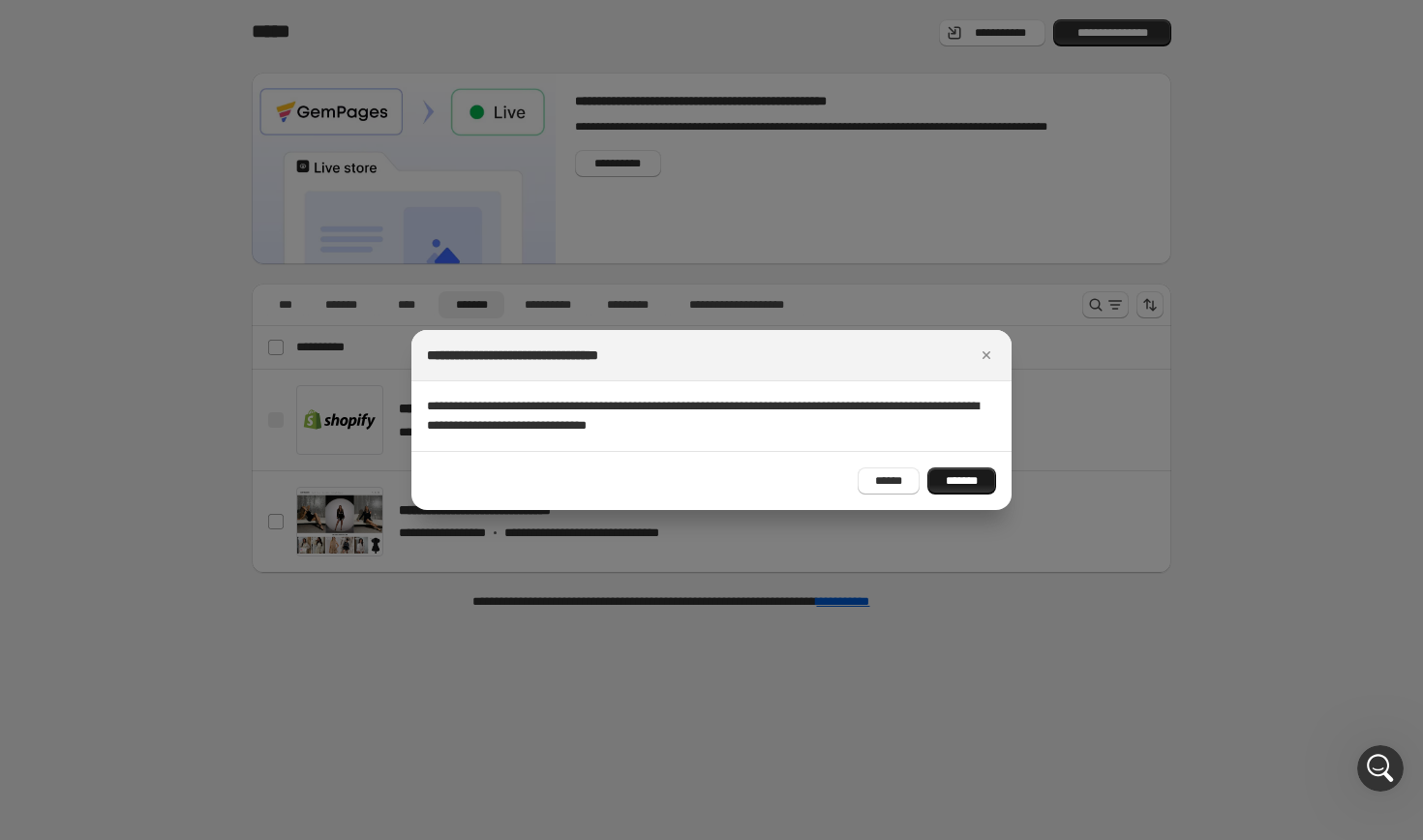 click on "*******" at bounding box center [961, 481] 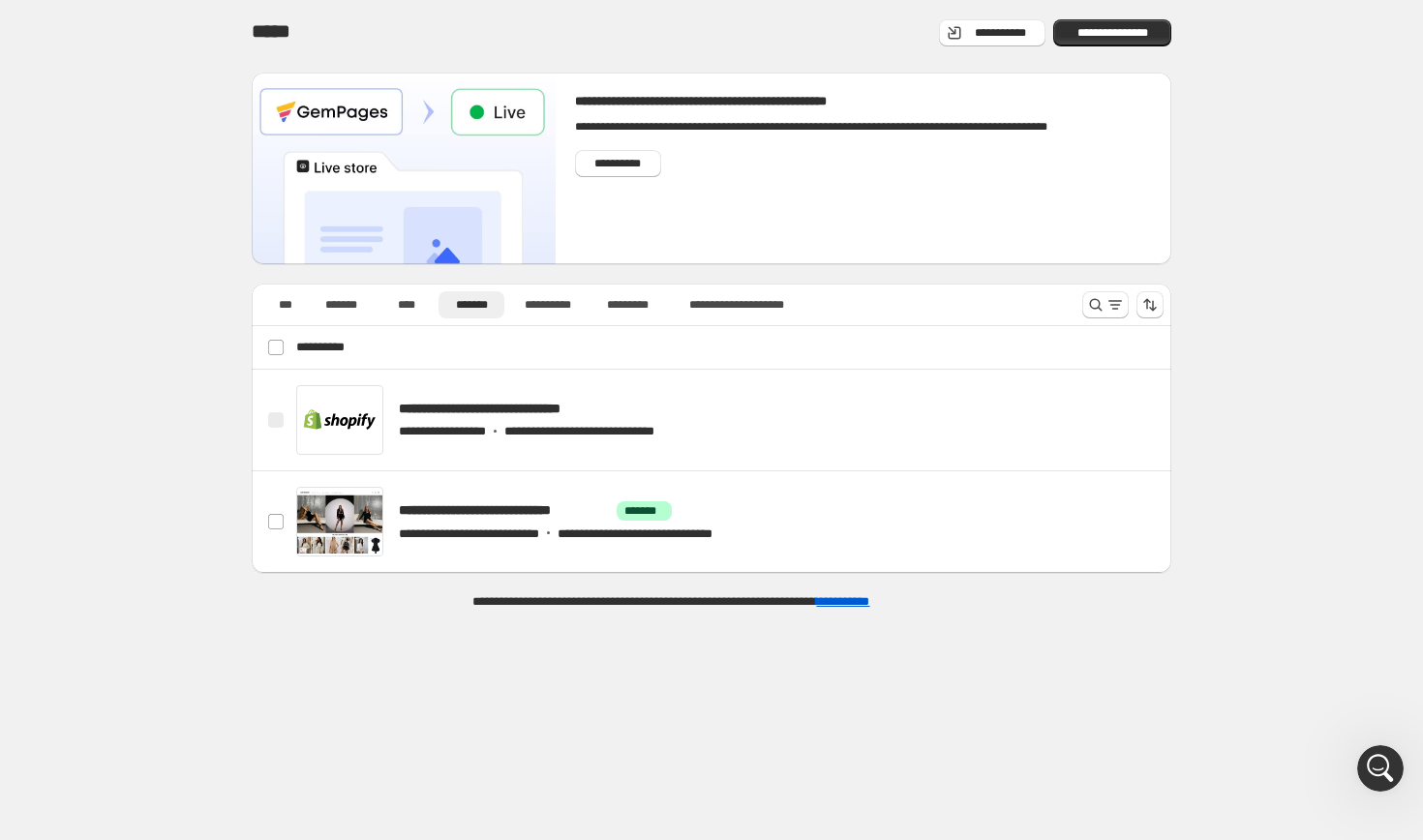 click 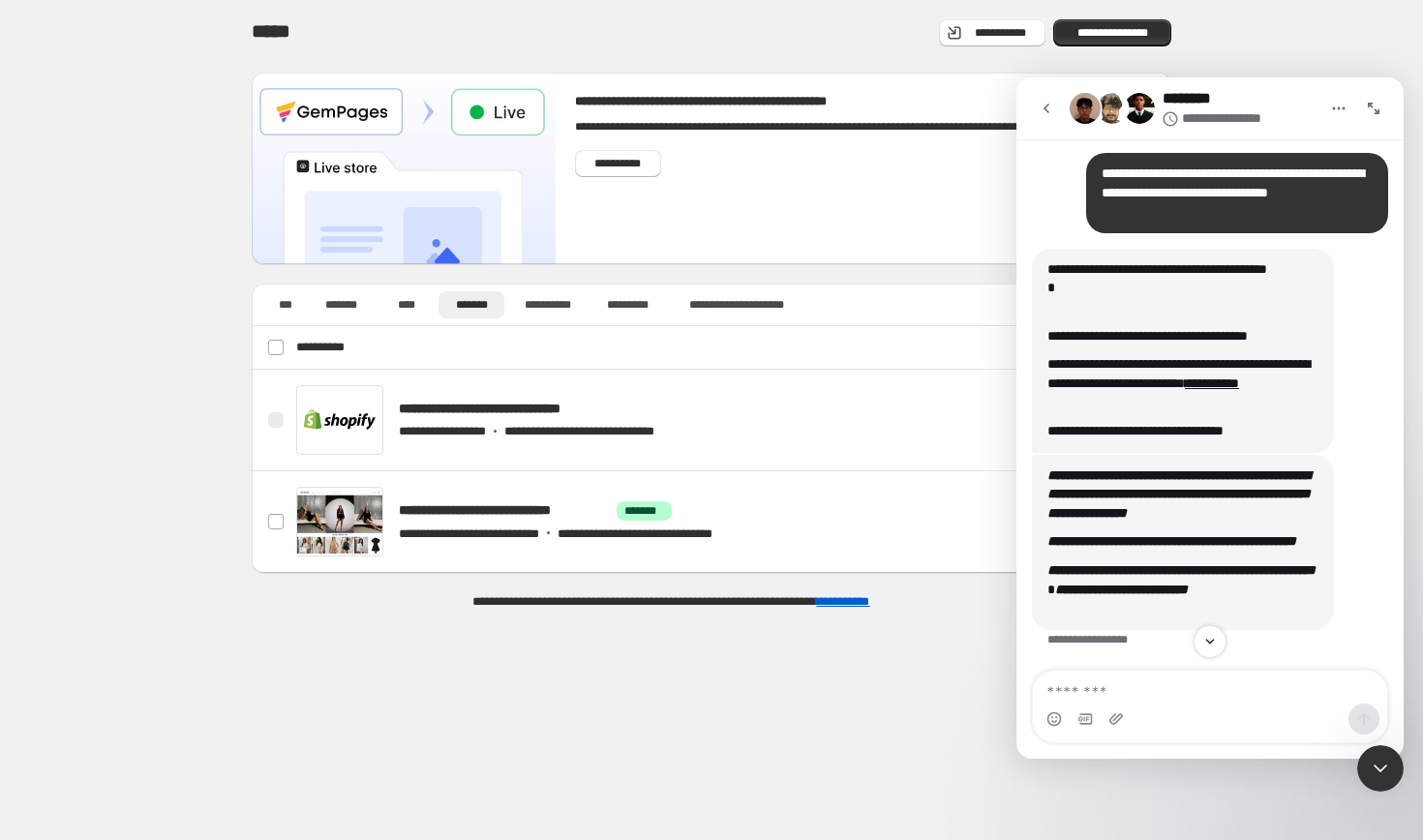 scroll, scrollTop: 206, scrollLeft: 0, axis: vertical 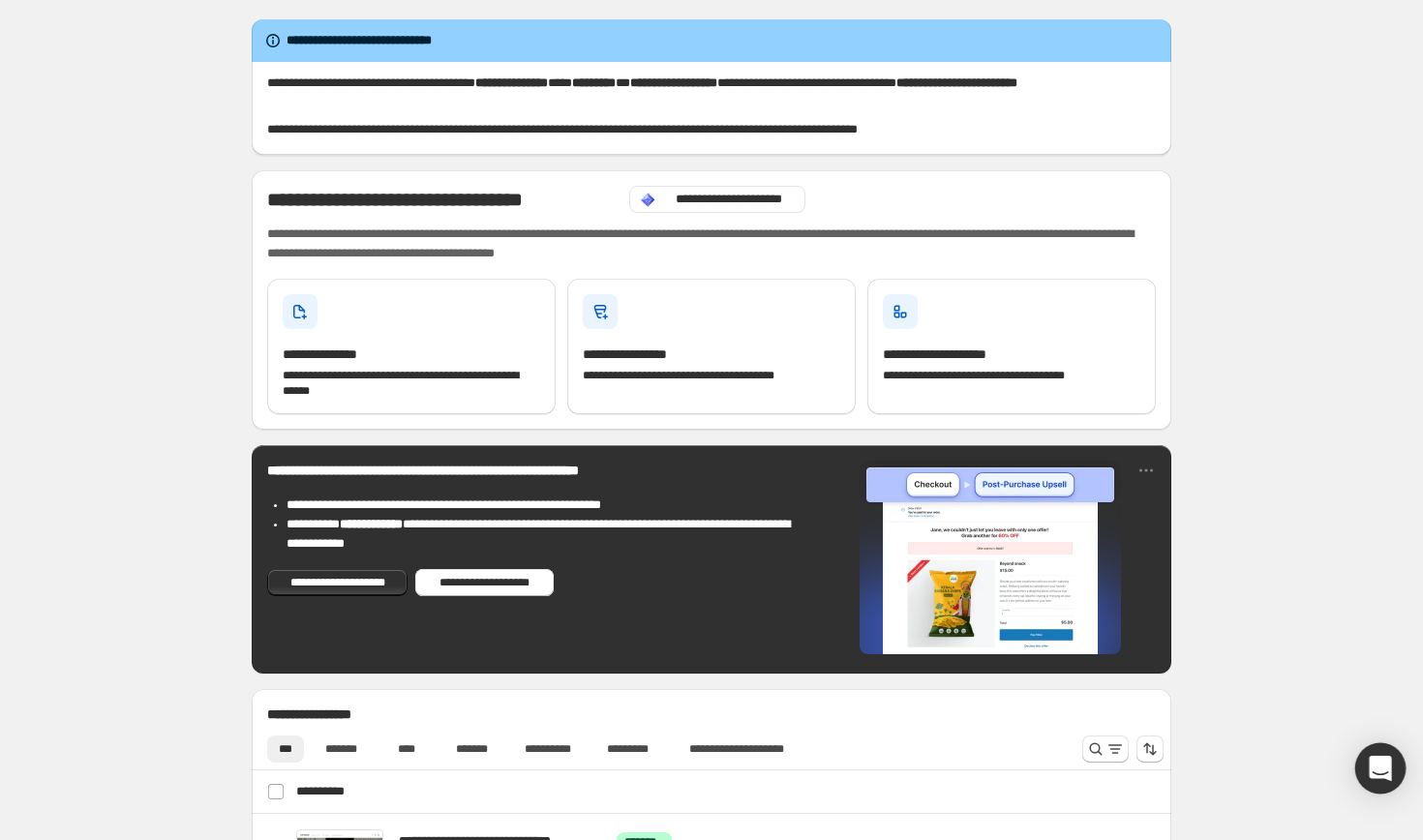 click at bounding box center (1380, 768) 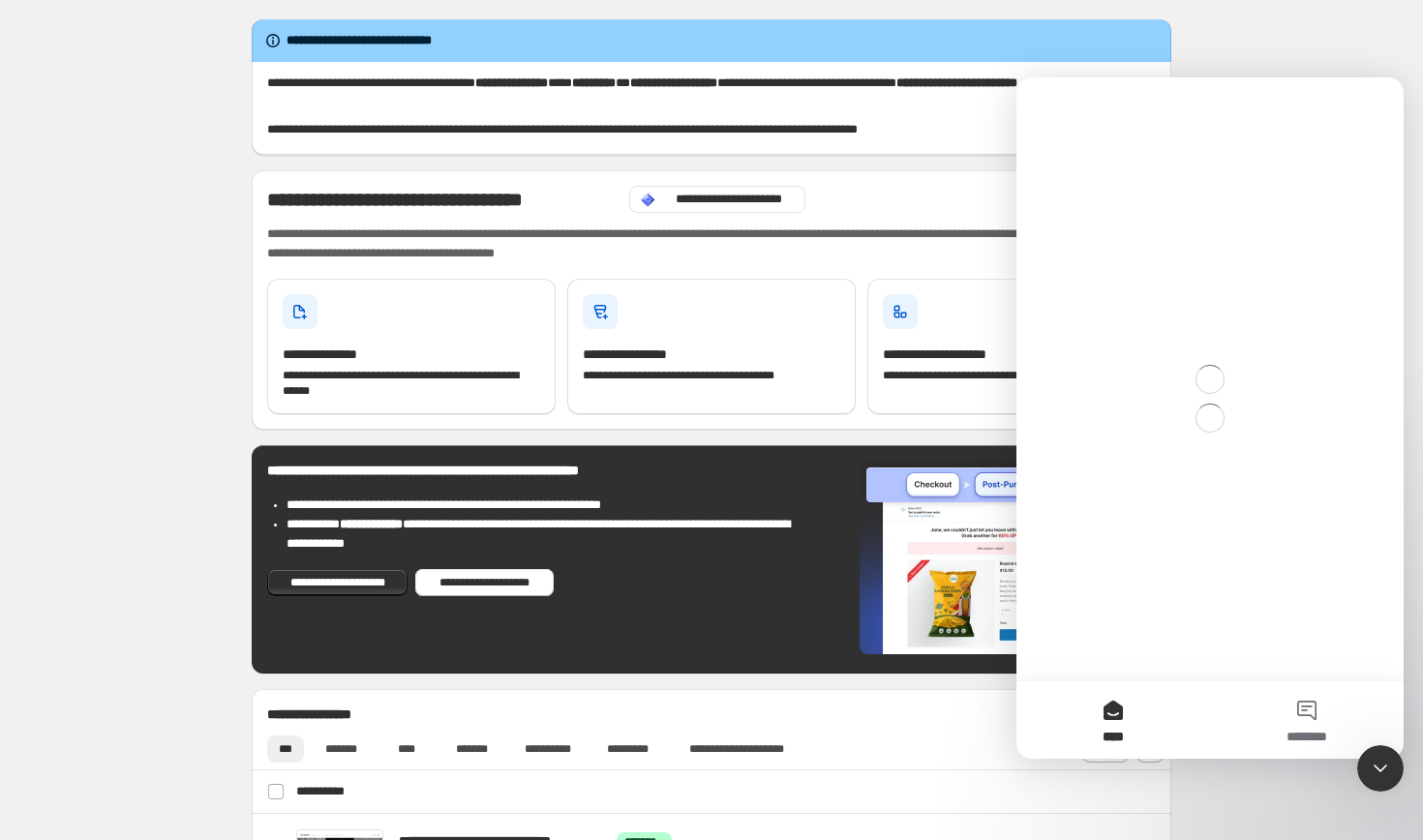 scroll, scrollTop: 0, scrollLeft: 0, axis: both 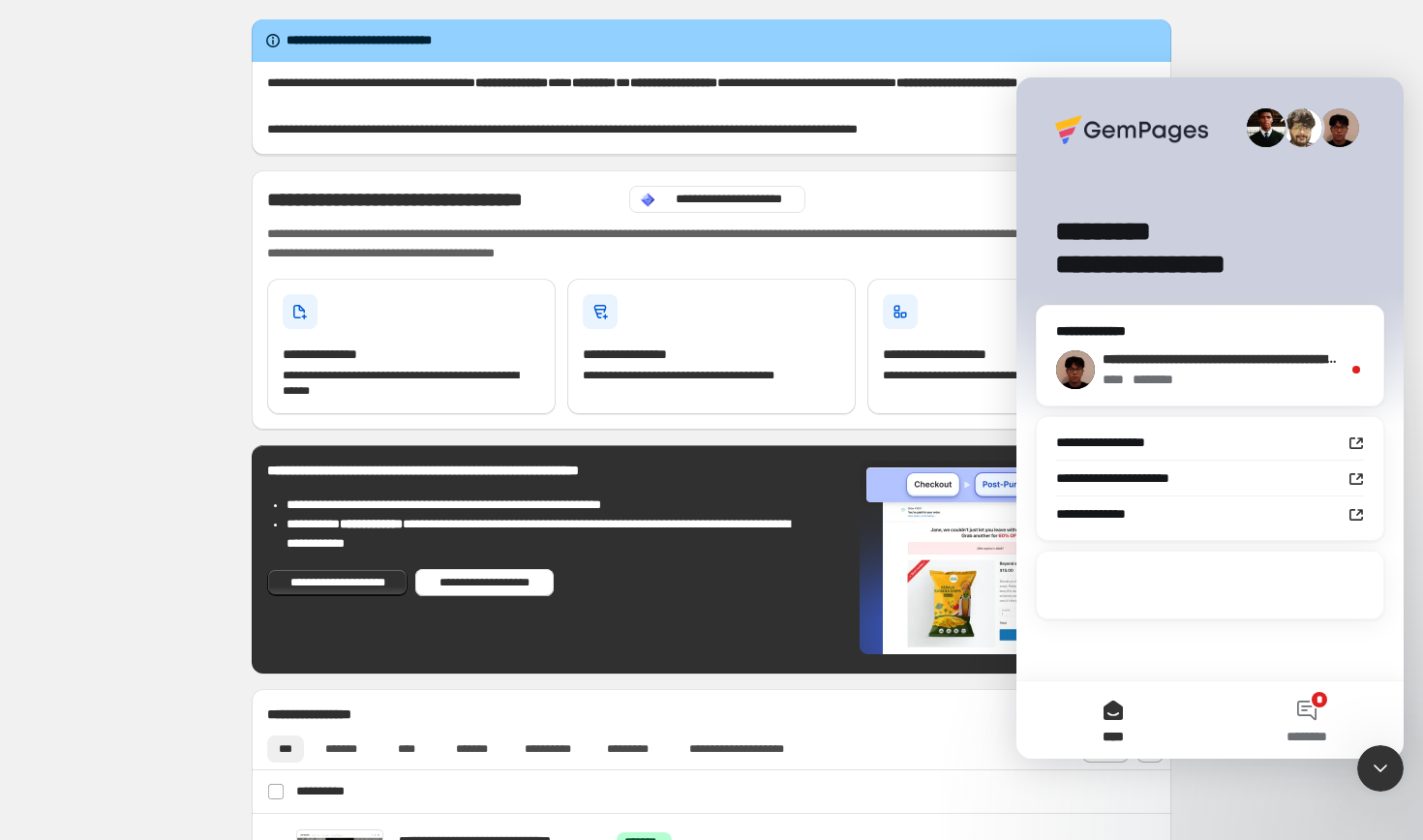 click on "**********" at bounding box center [1210, 370] 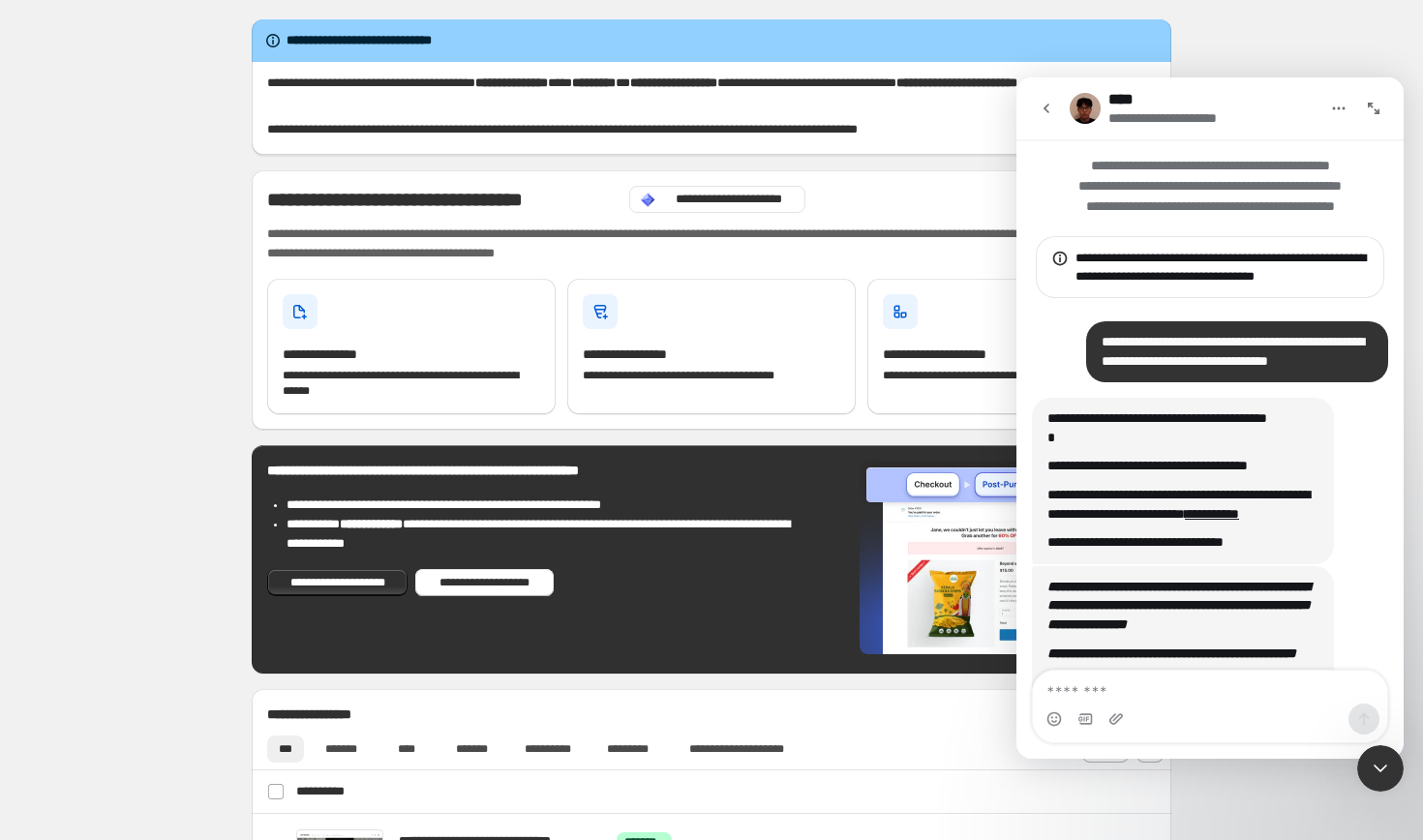 scroll, scrollTop: 3, scrollLeft: 0, axis: vertical 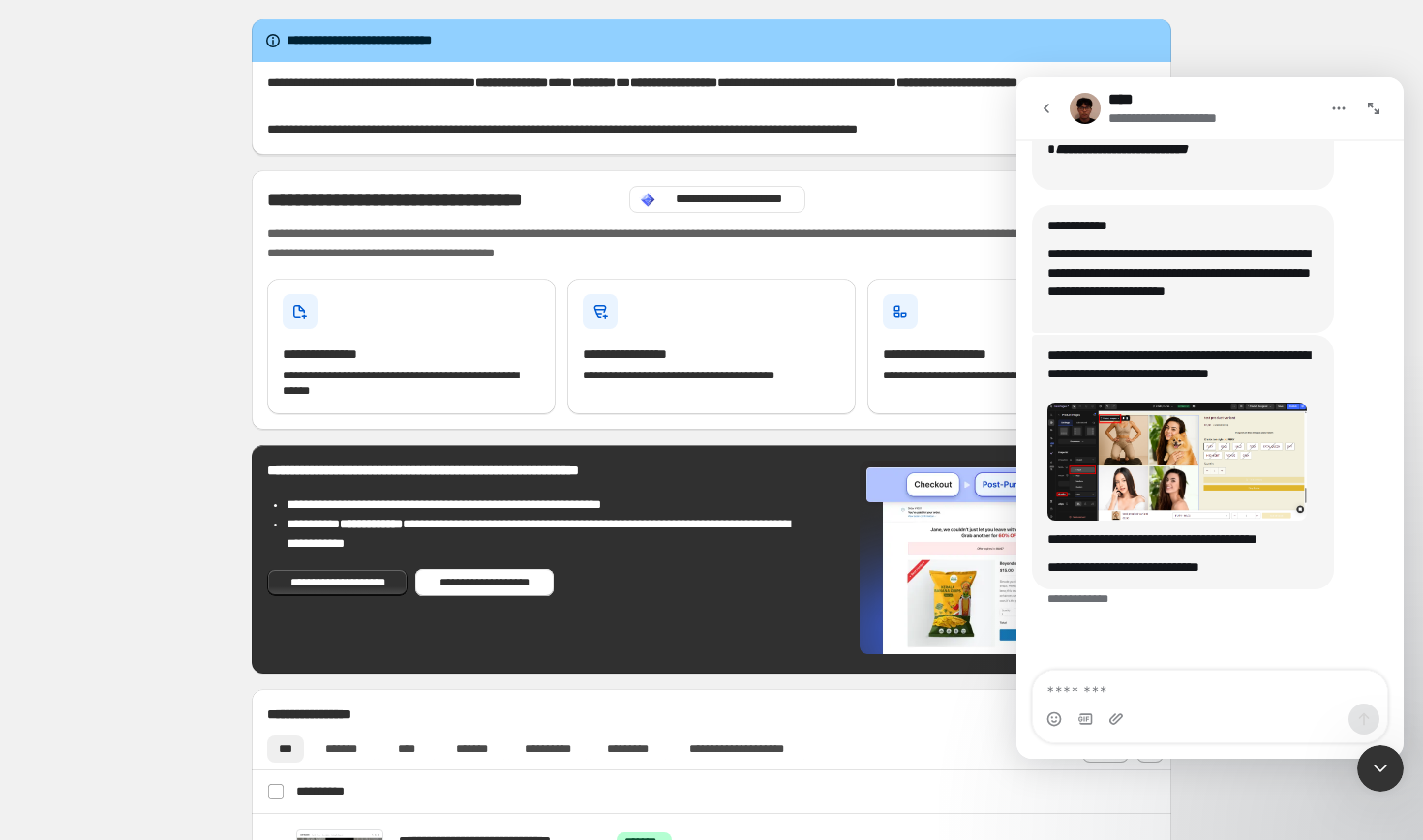 click at bounding box center (1210, 687) 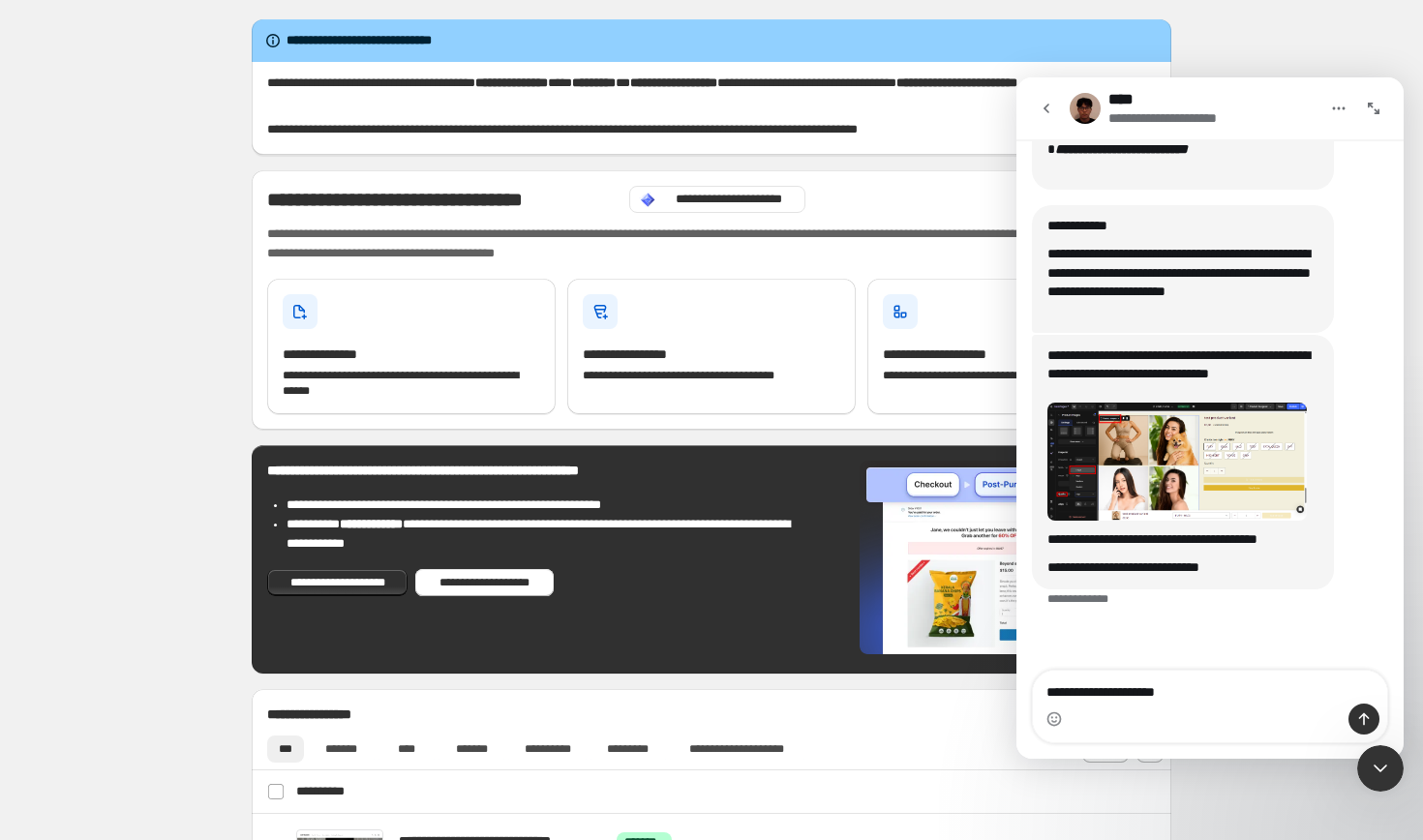 type on "**********" 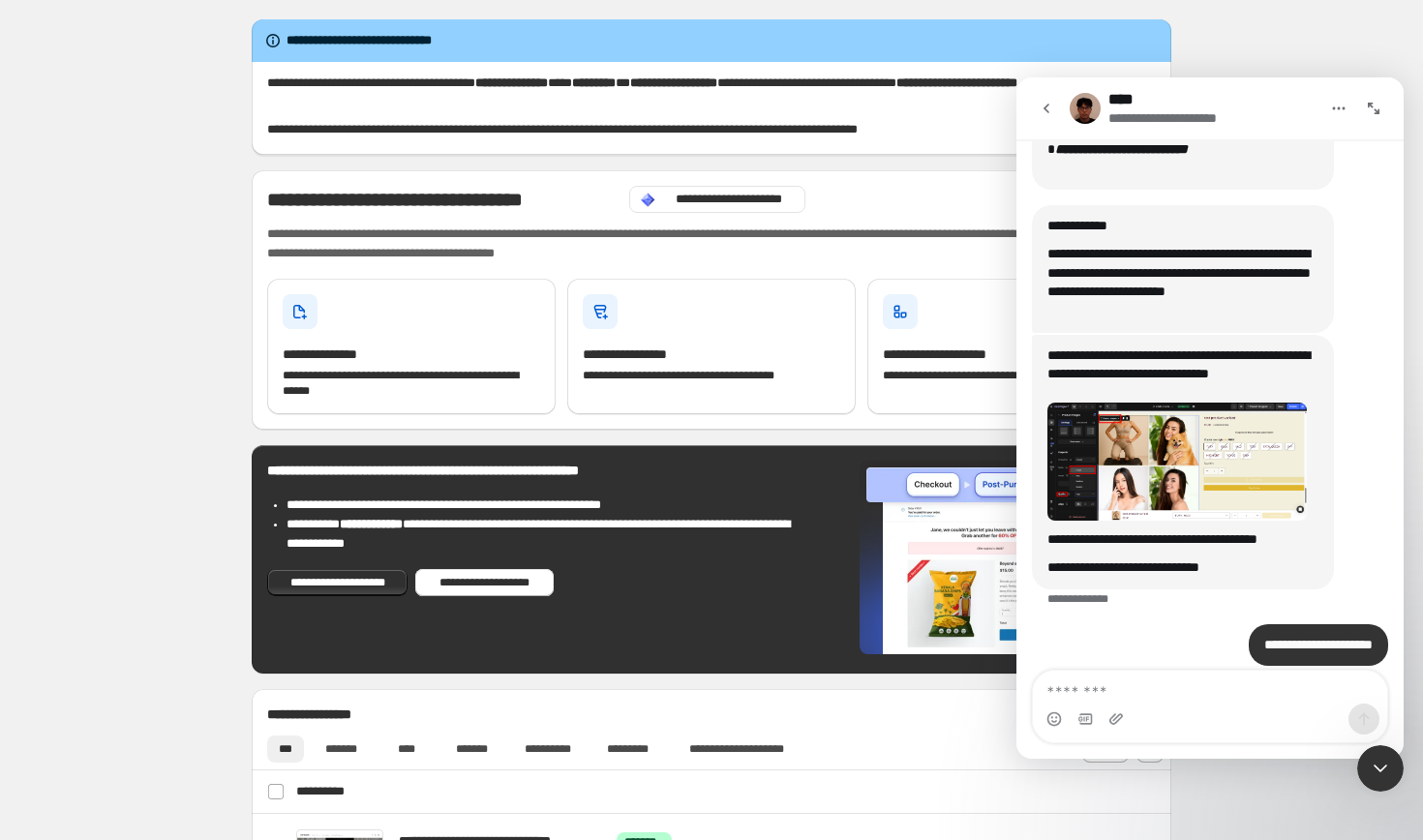 scroll, scrollTop: 663, scrollLeft: 0, axis: vertical 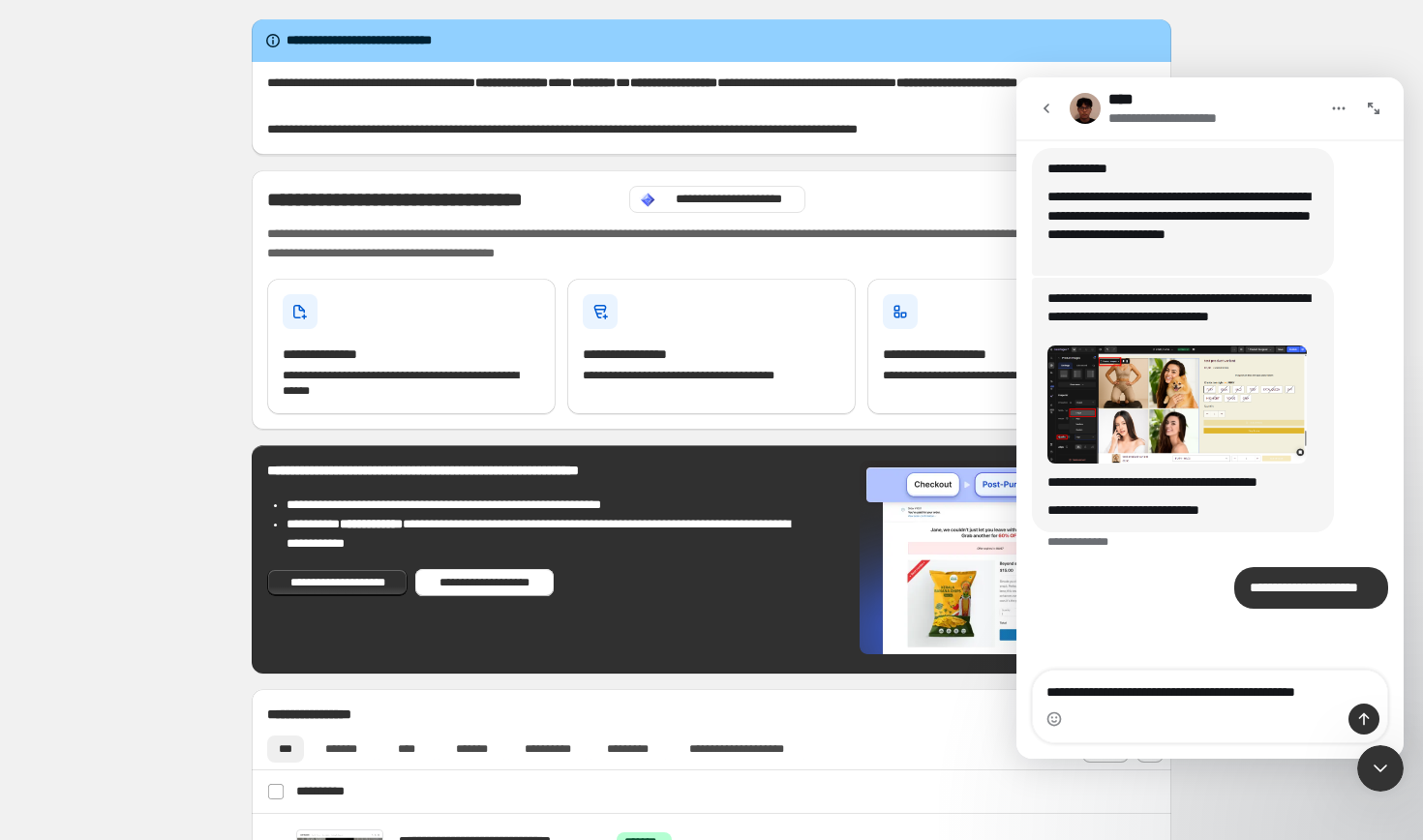 type on "**********" 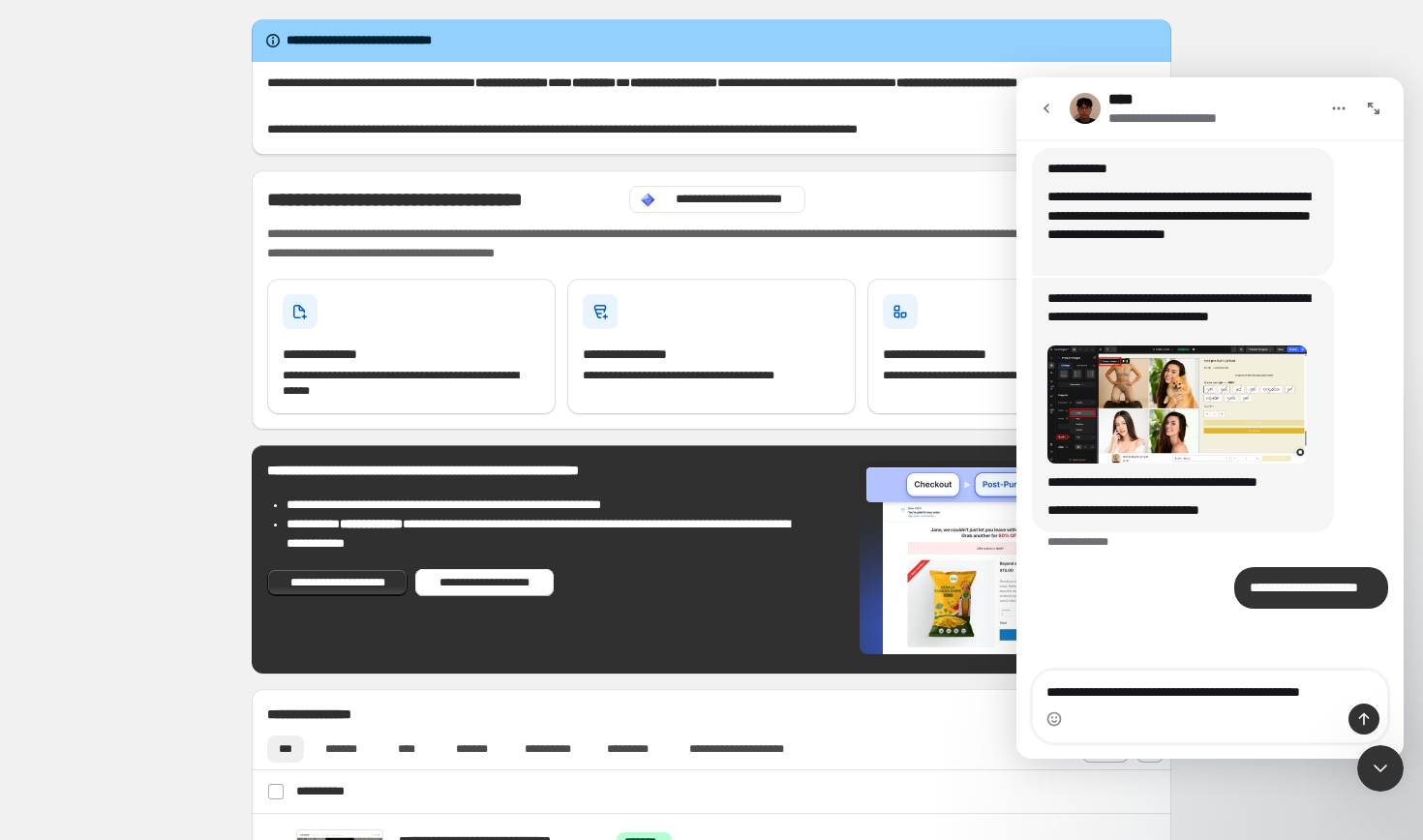 type 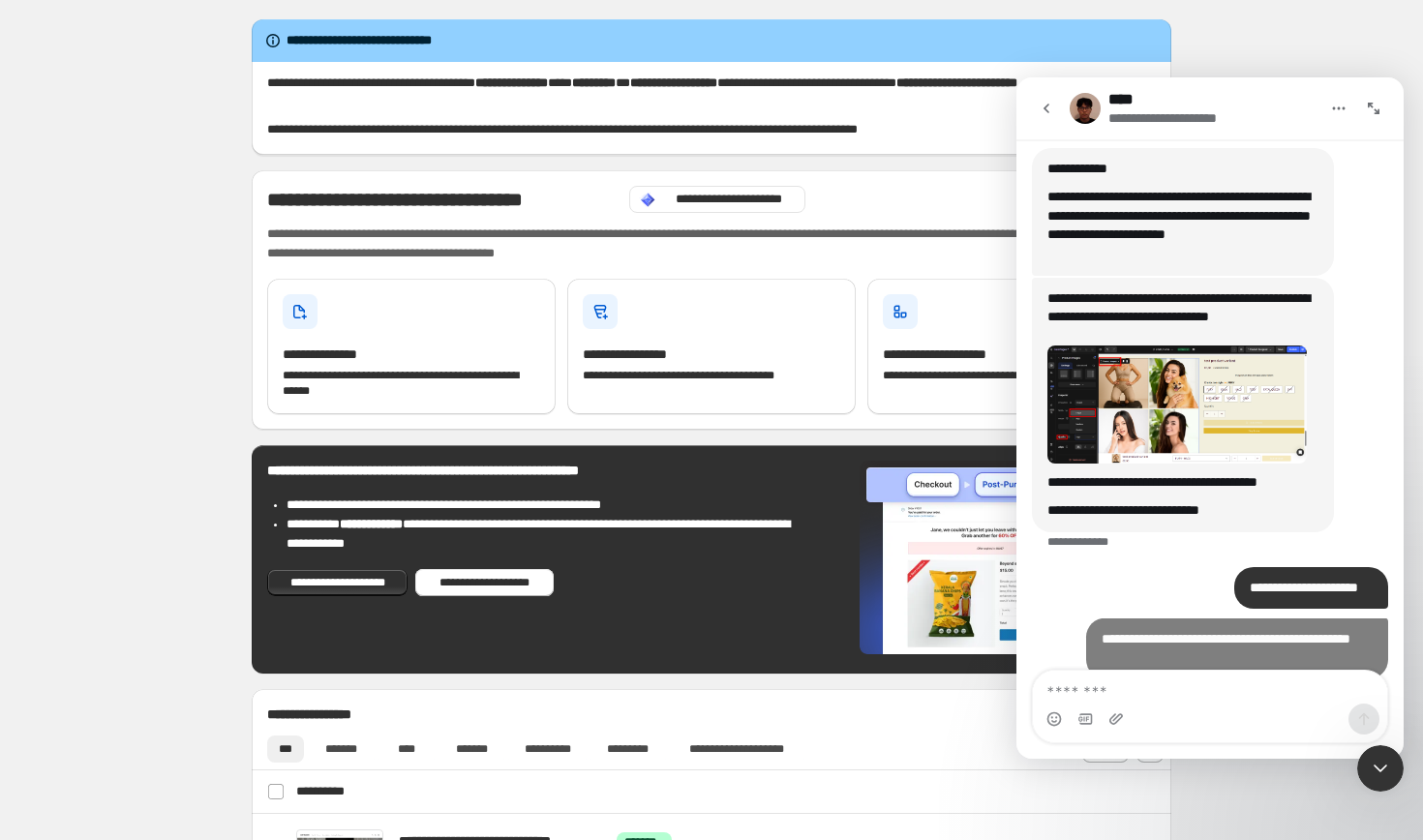 scroll, scrollTop: 726, scrollLeft: 0, axis: vertical 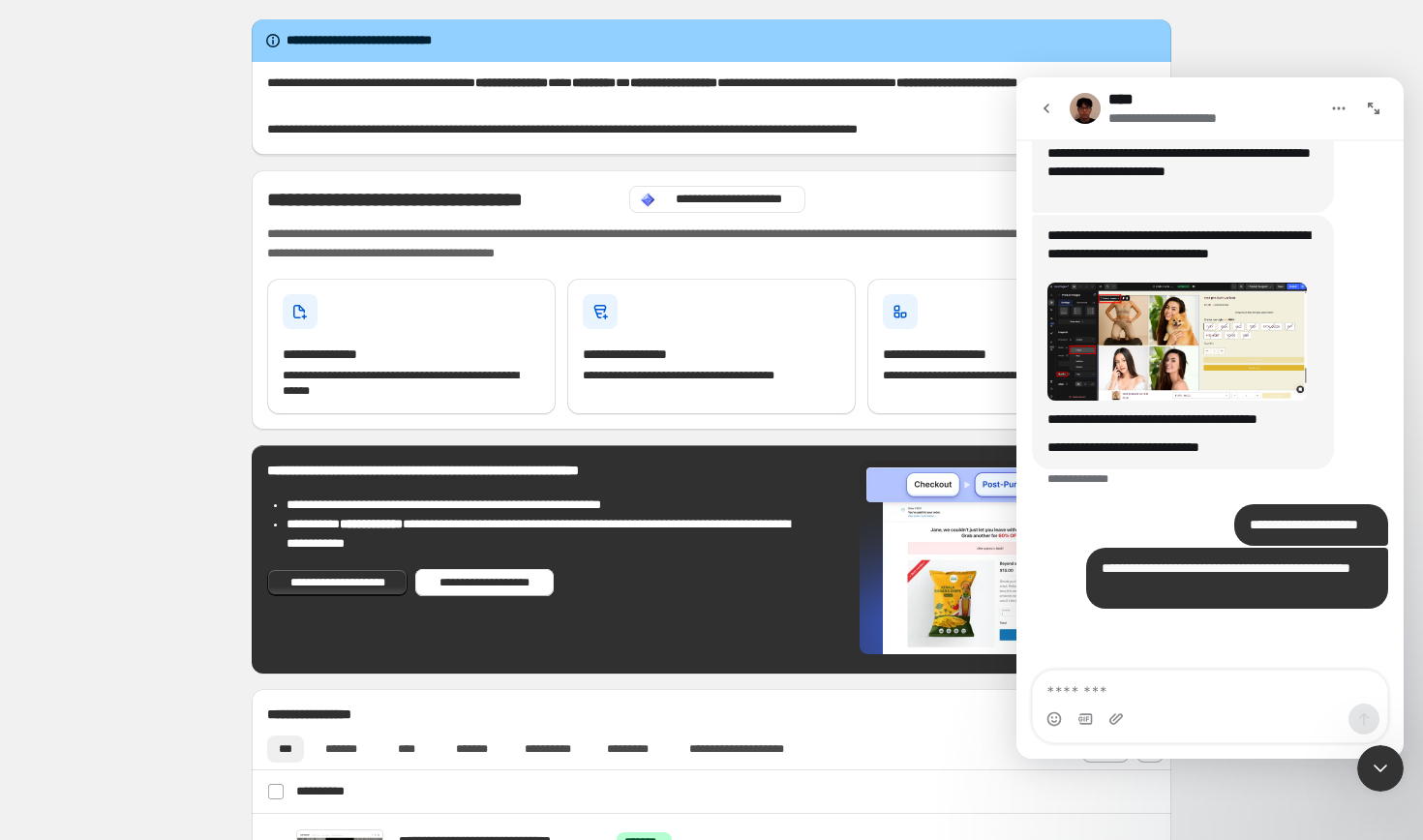 click on "**********" at bounding box center [712, 984] 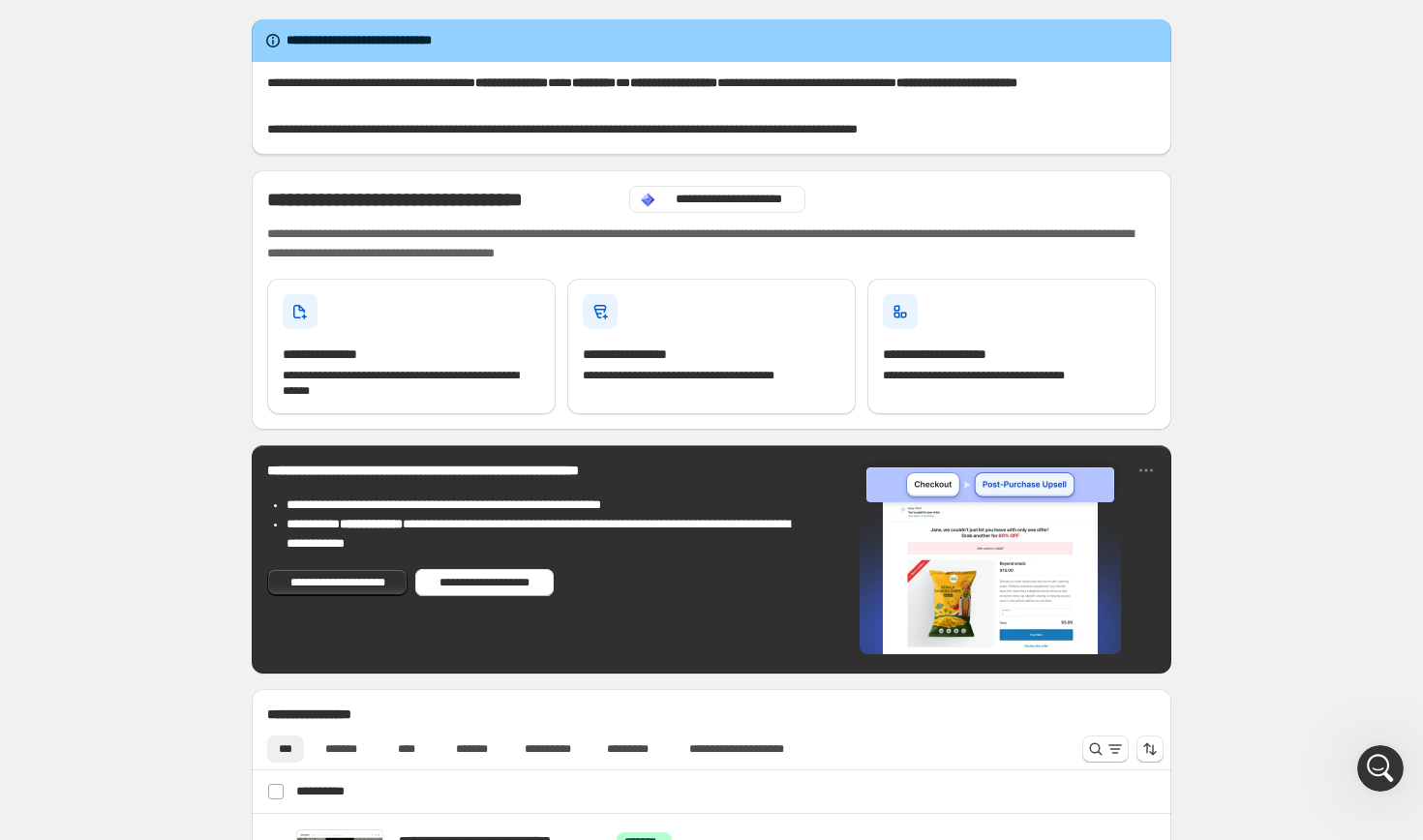 click 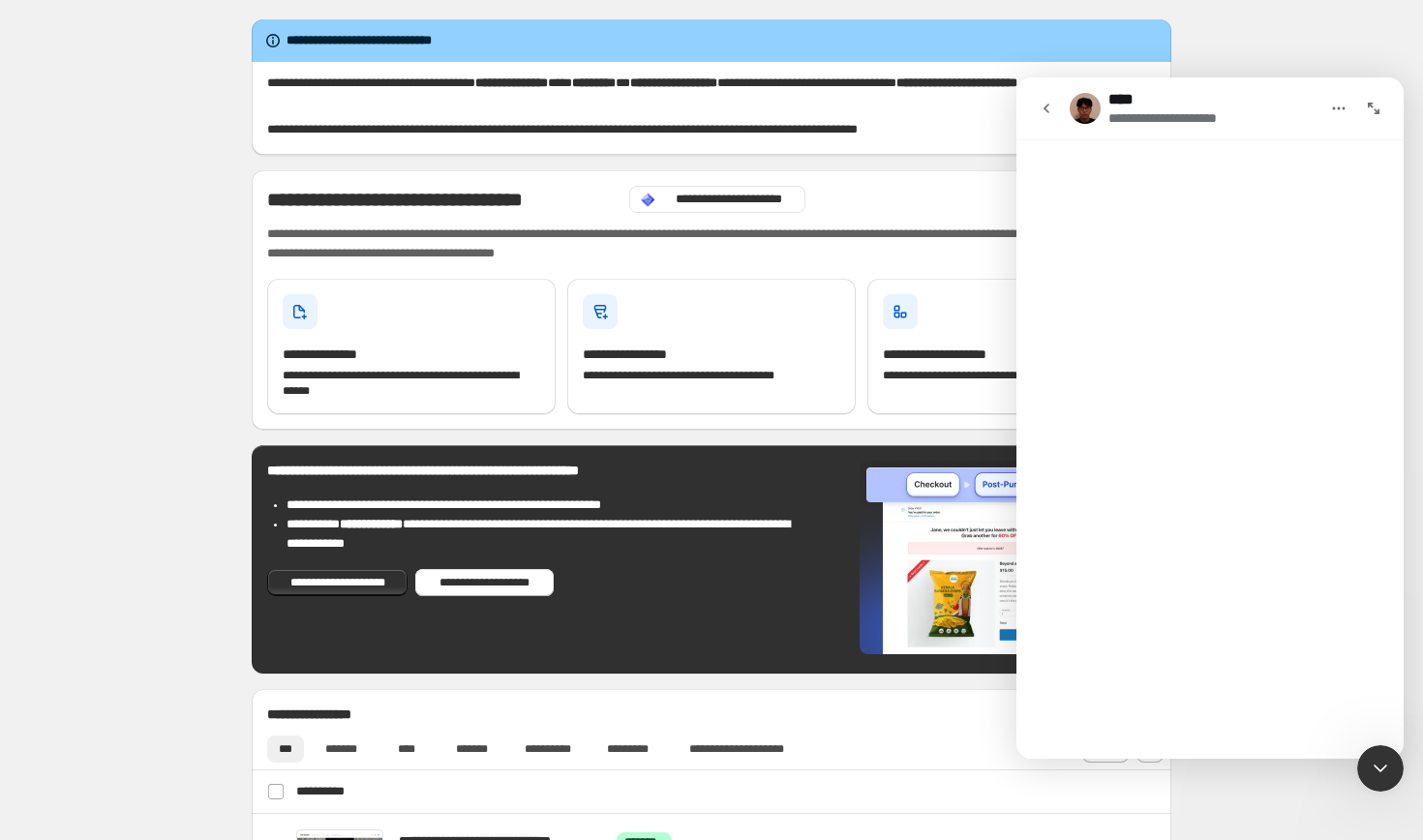 scroll, scrollTop: 0, scrollLeft: 0, axis: both 